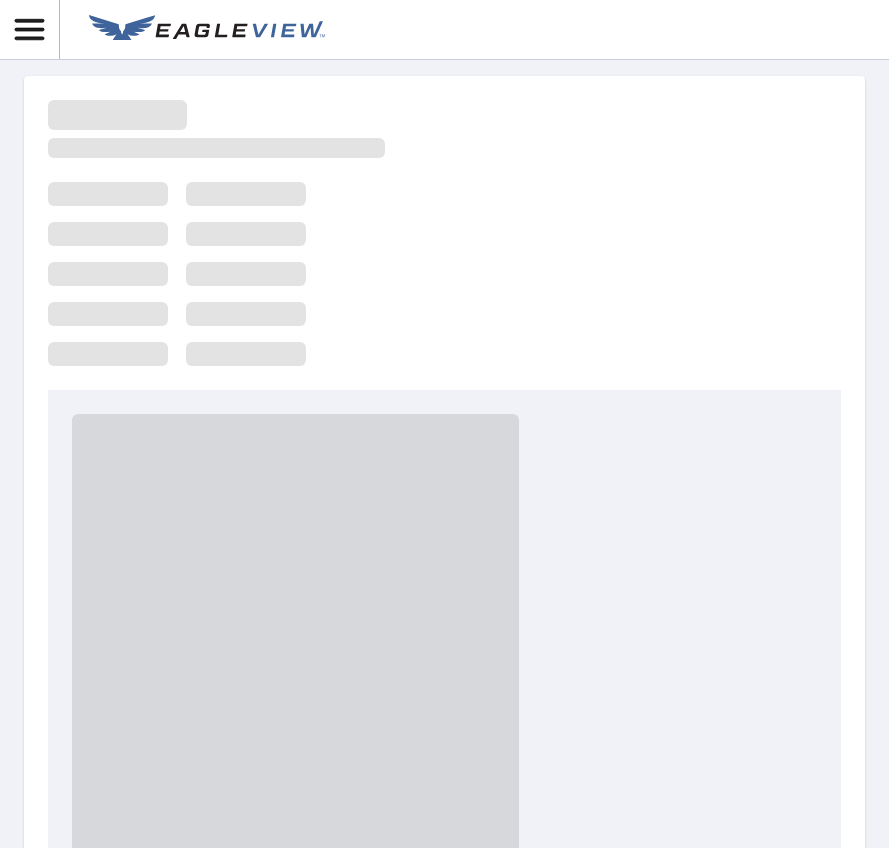 scroll, scrollTop: 0, scrollLeft: 0, axis: both 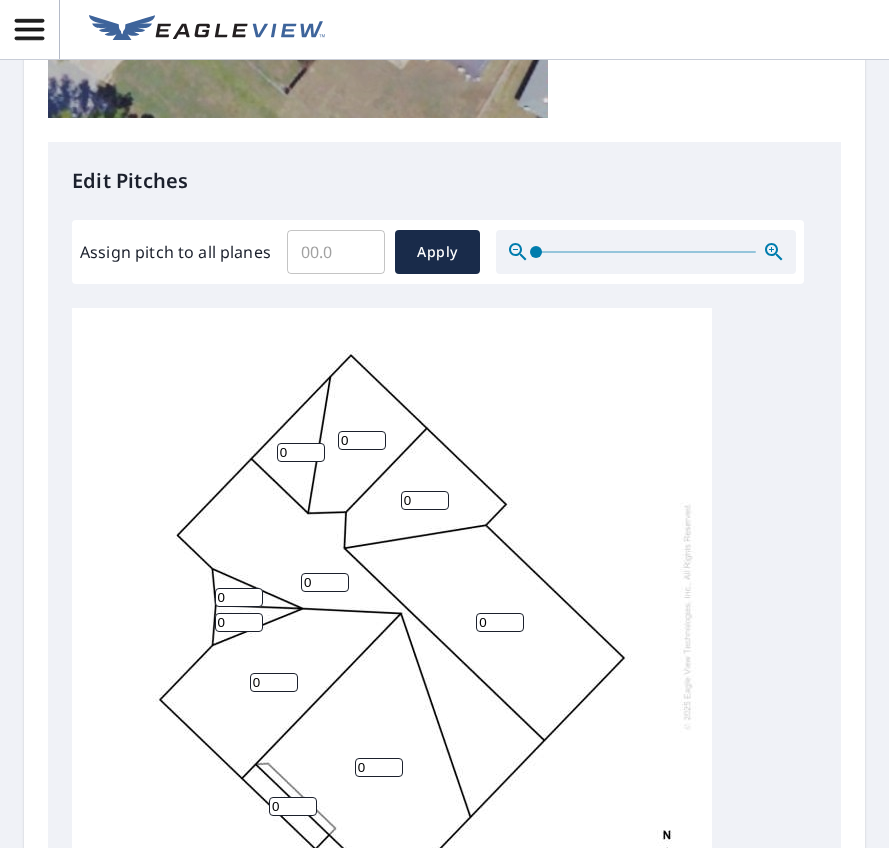 click on "0" at bounding box center (362, 440) 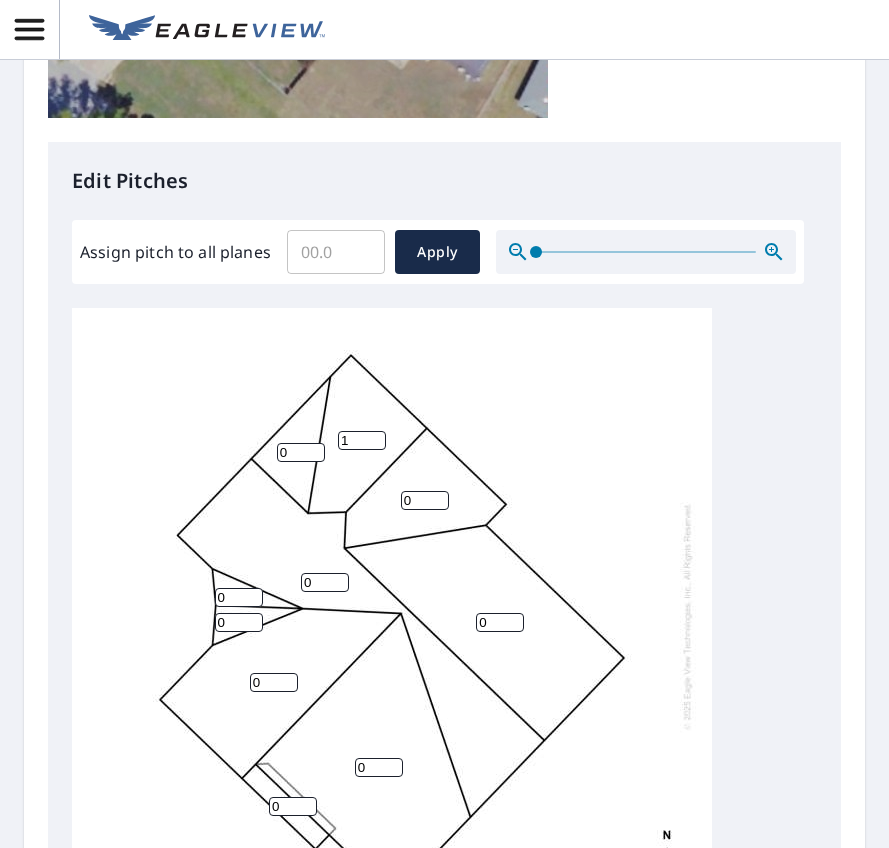 click on "1" at bounding box center (362, 440) 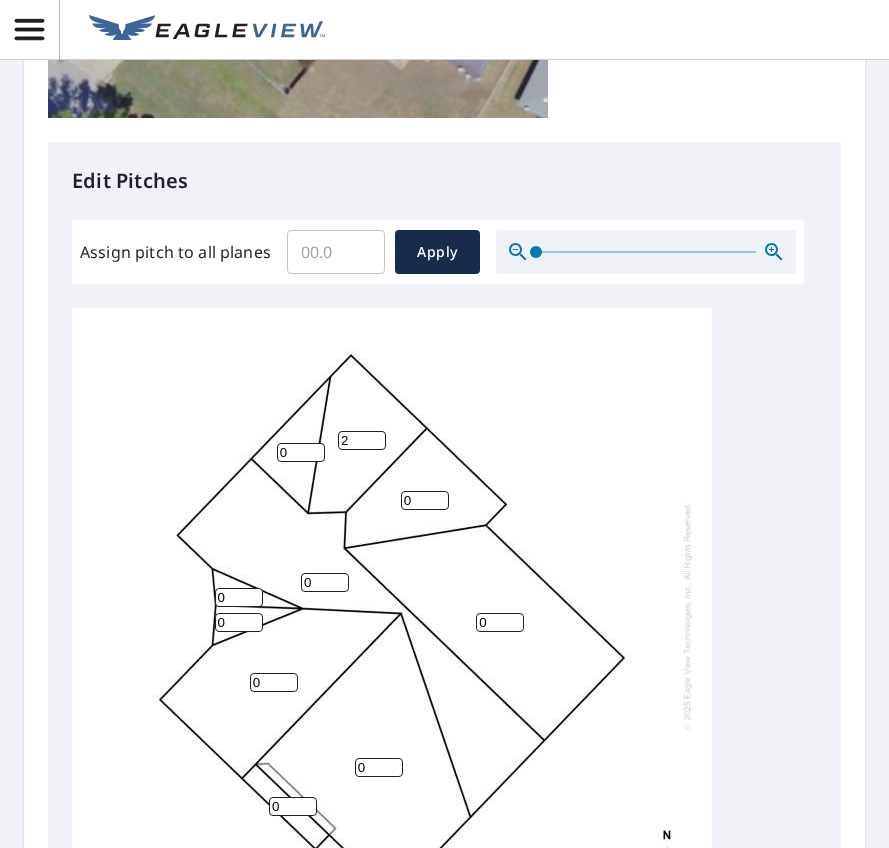 click on "2" at bounding box center [362, 440] 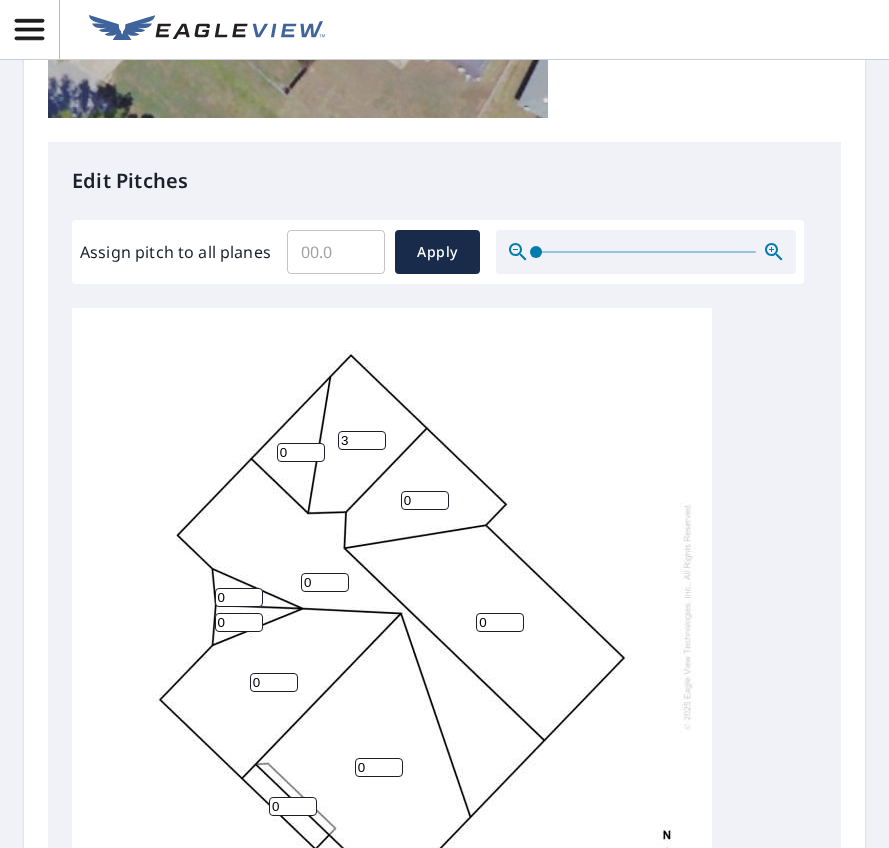 click on "3" at bounding box center (362, 440) 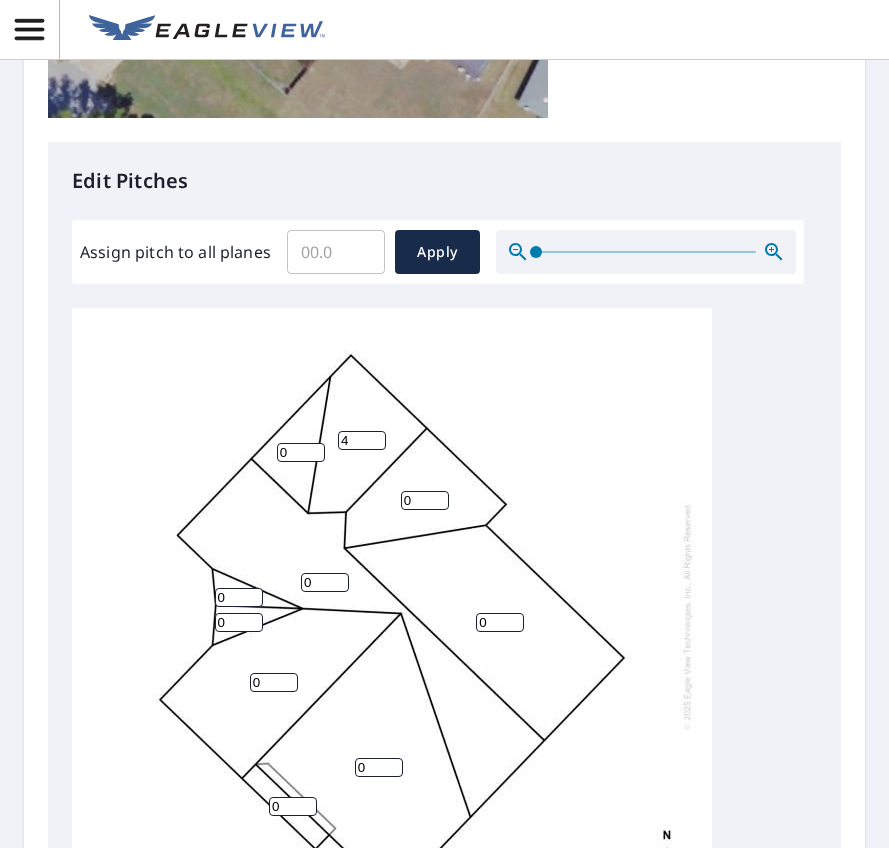 click on "4" at bounding box center [362, 440] 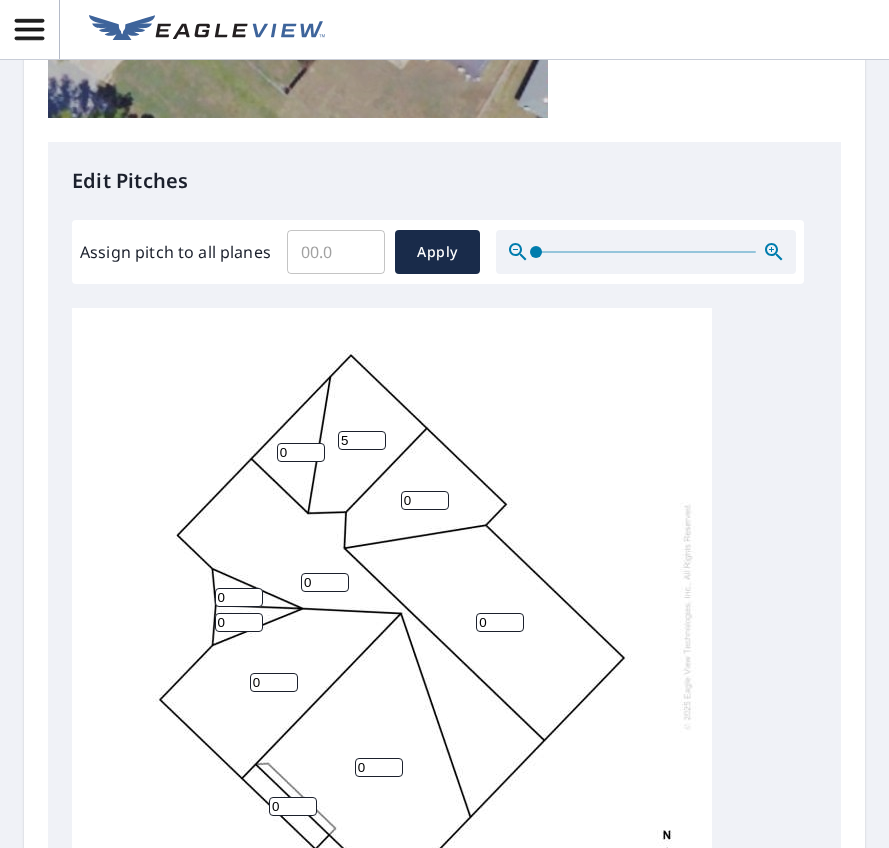 click on "5" at bounding box center (362, 440) 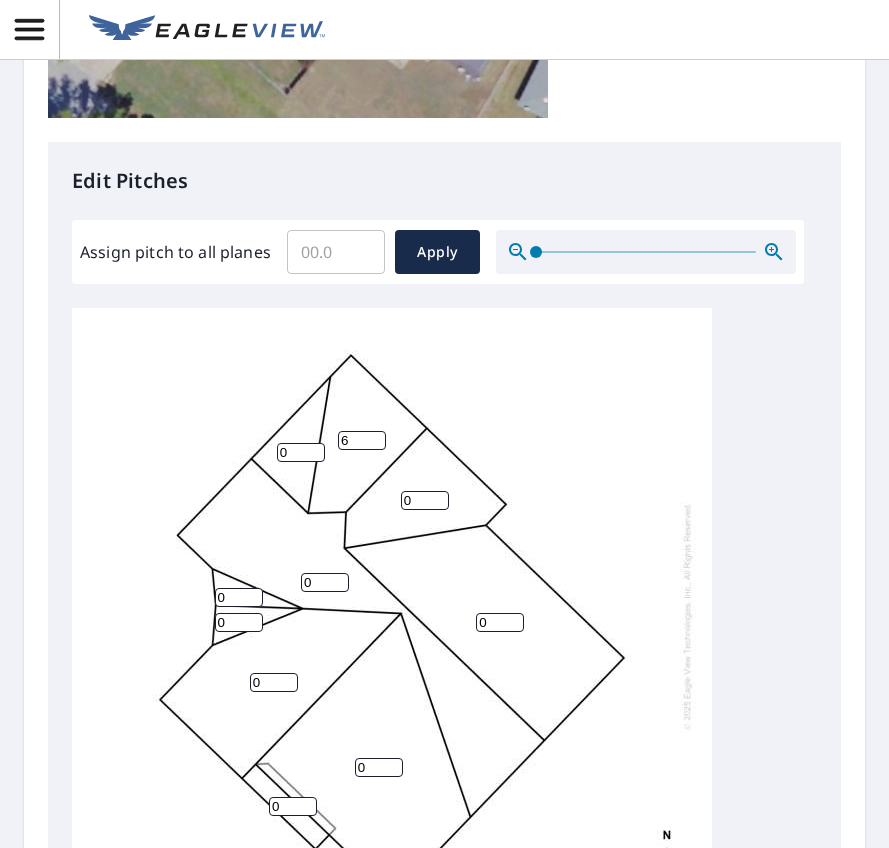 type on "6" 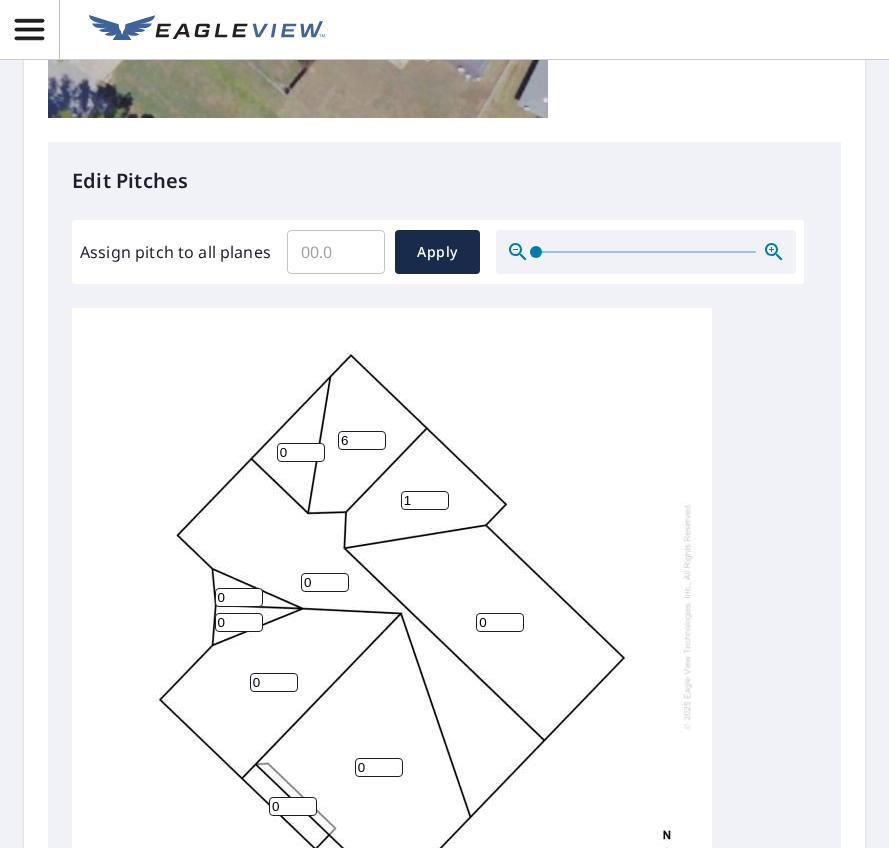 click on "1" at bounding box center [425, 500] 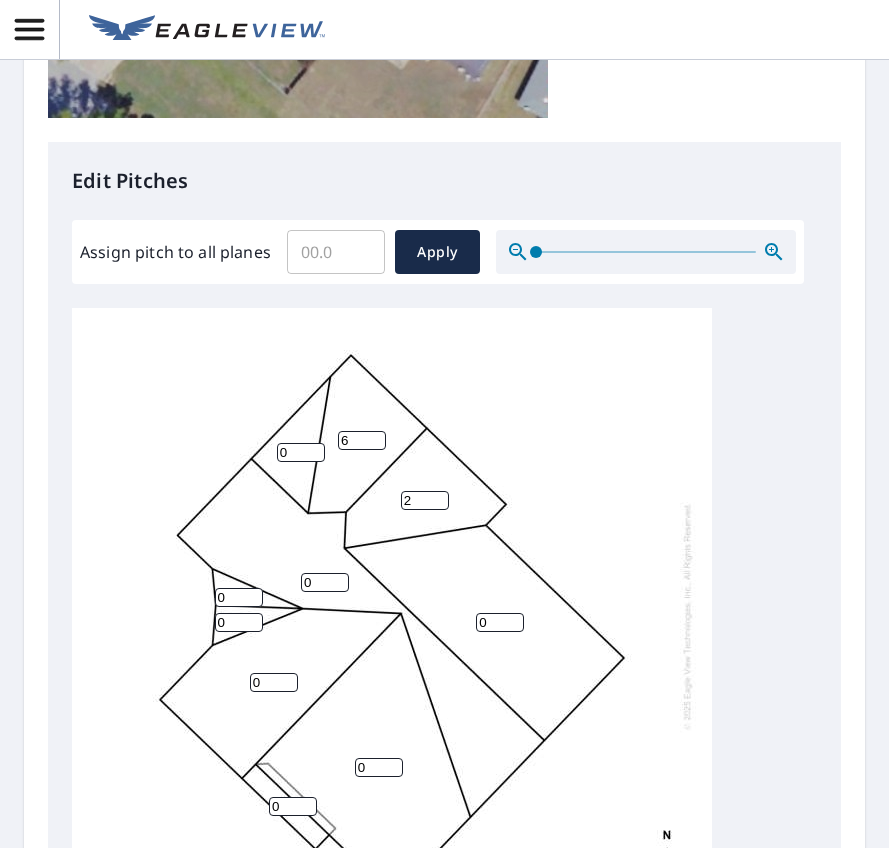 click on "2" at bounding box center [425, 500] 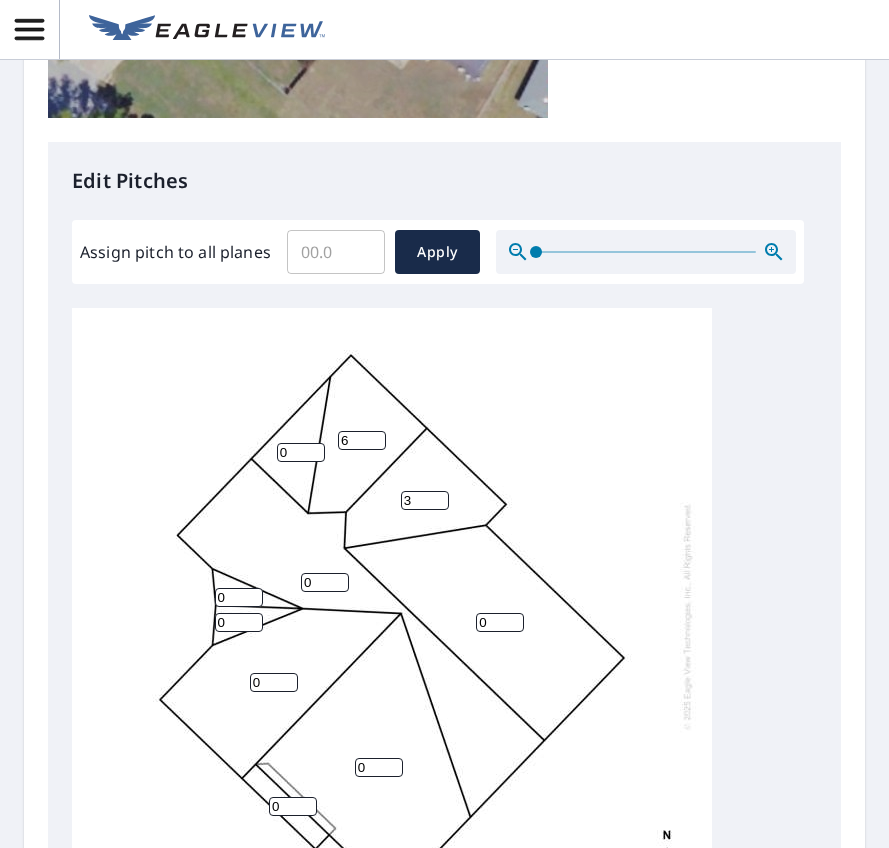 click on "3" at bounding box center [425, 500] 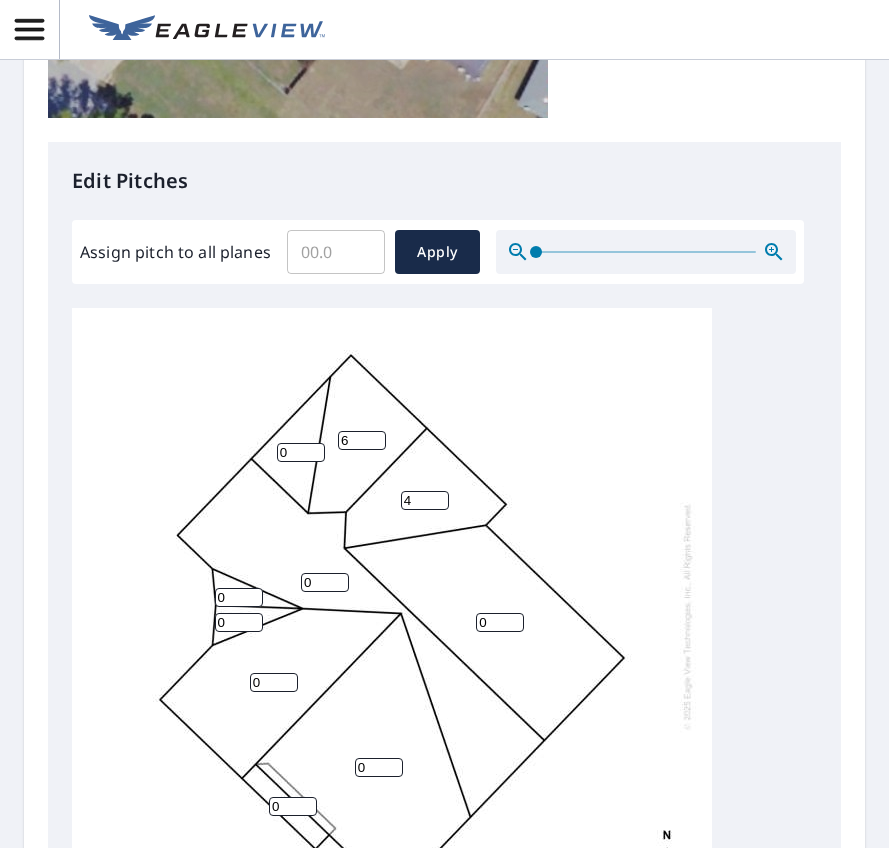 click on "4" at bounding box center [425, 500] 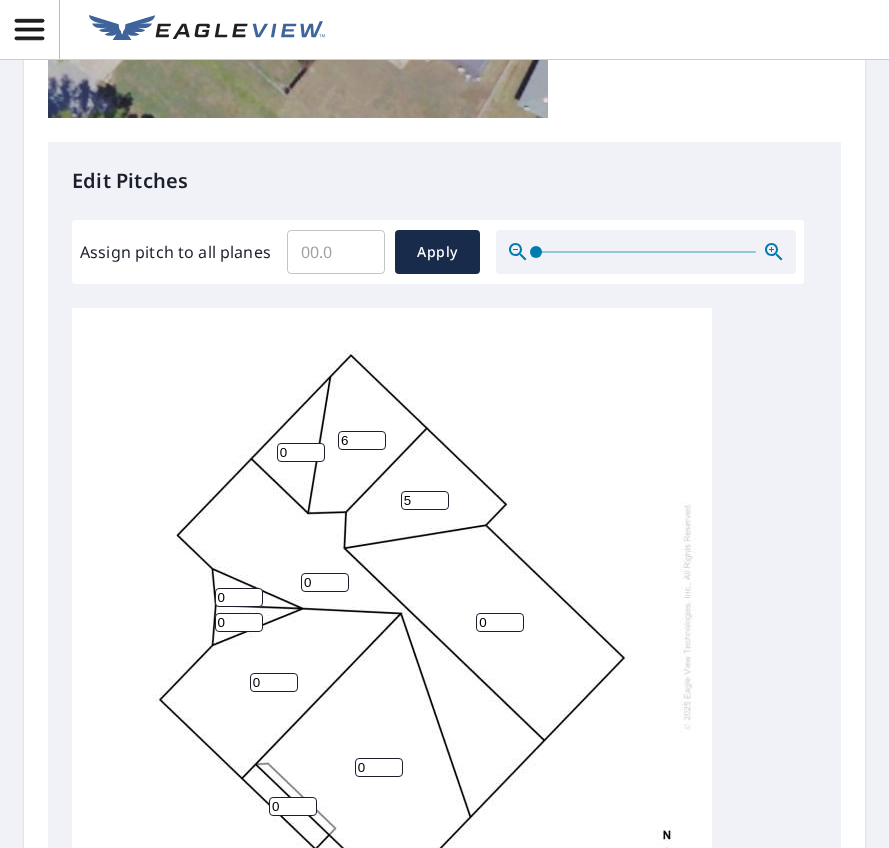 click on "5" at bounding box center (425, 500) 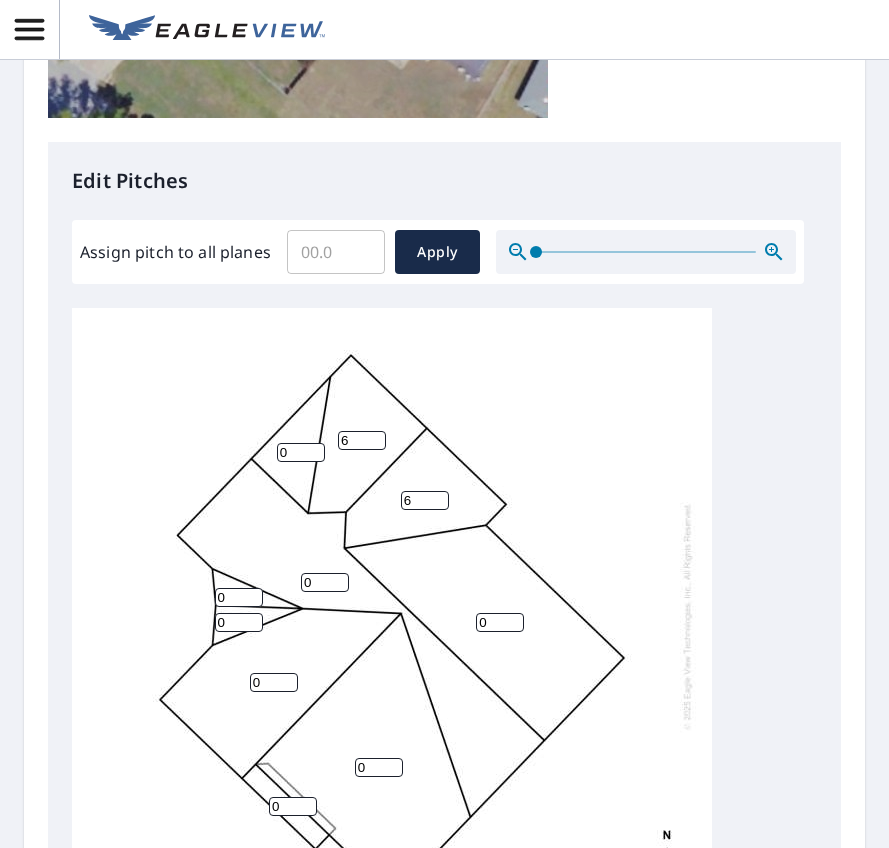 type on "6" 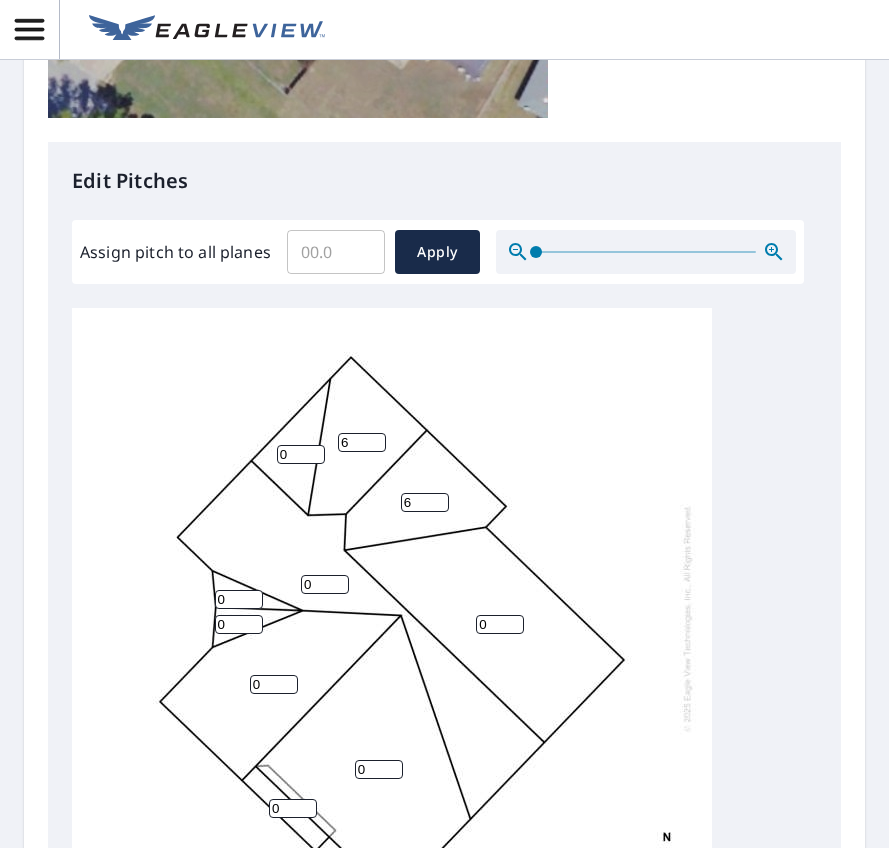 scroll, scrollTop: 0, scrollLeft: 0, axis: both 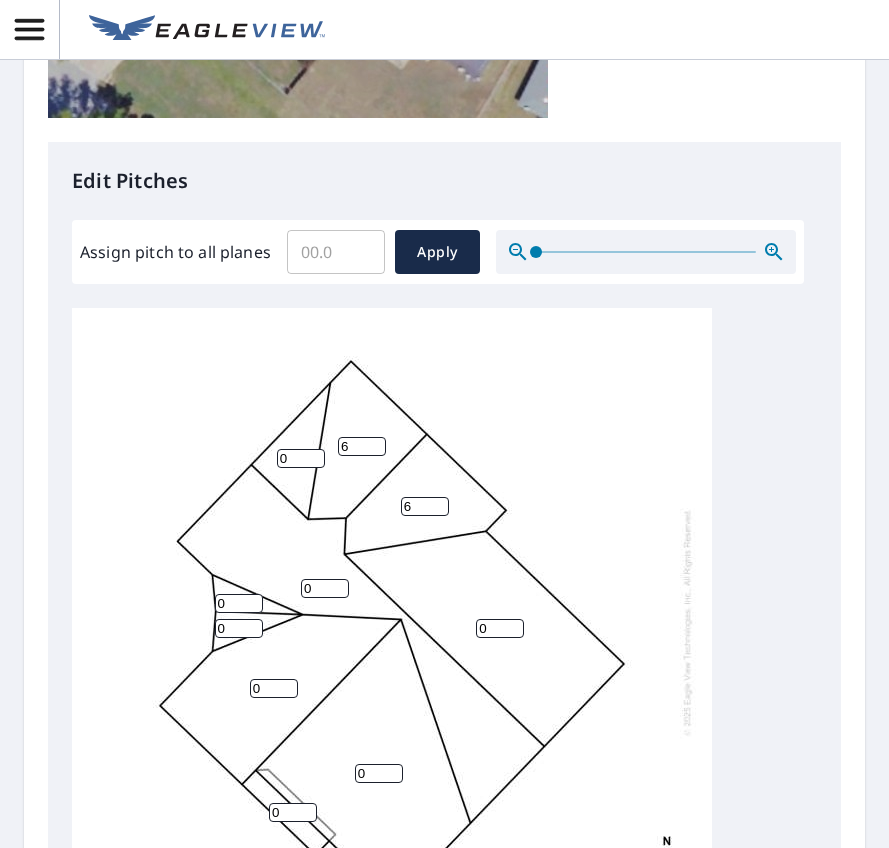 click on "0" at bounding box center (301, 458) 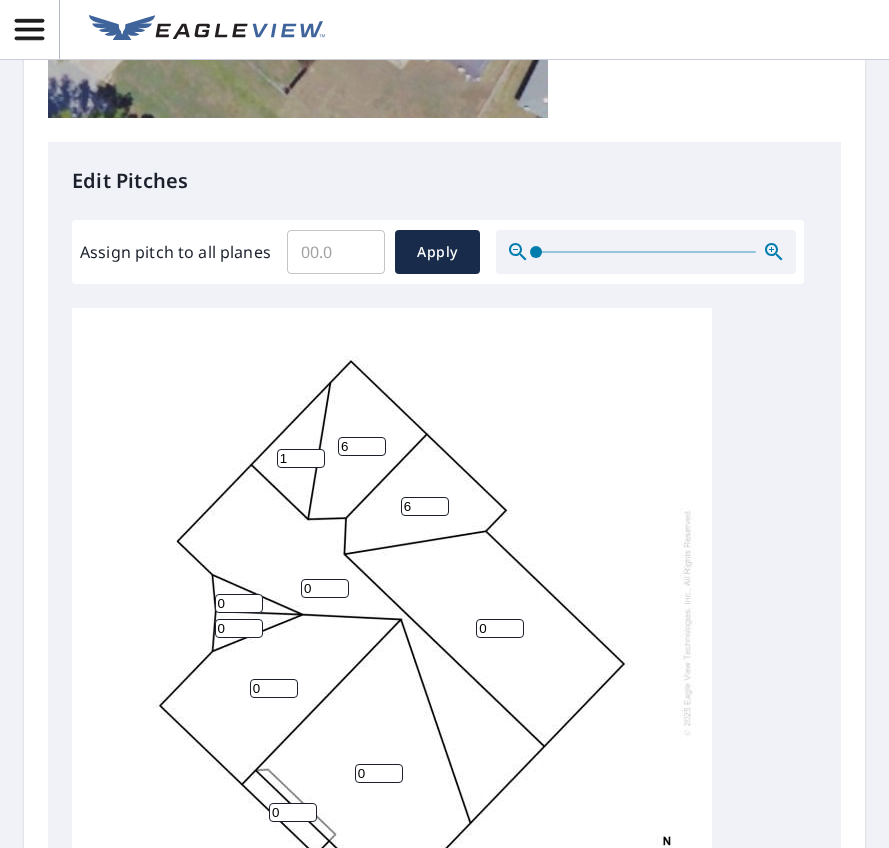 click on "1" at bounding box center [301, 458] 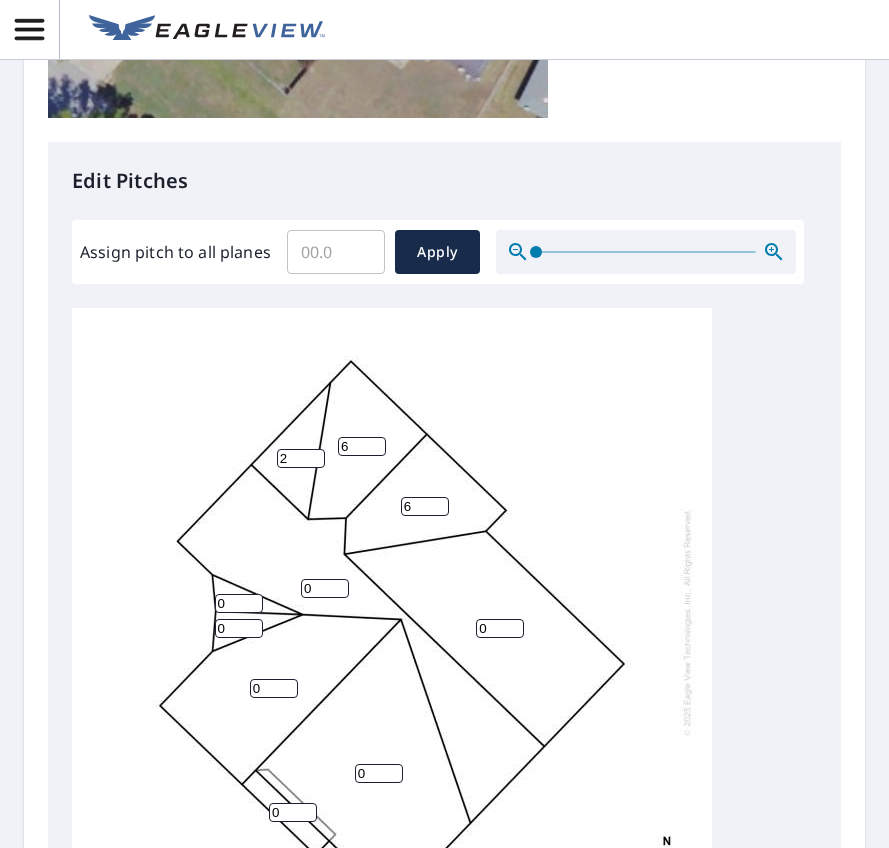 click on "2" at bounding box center [301, 458] 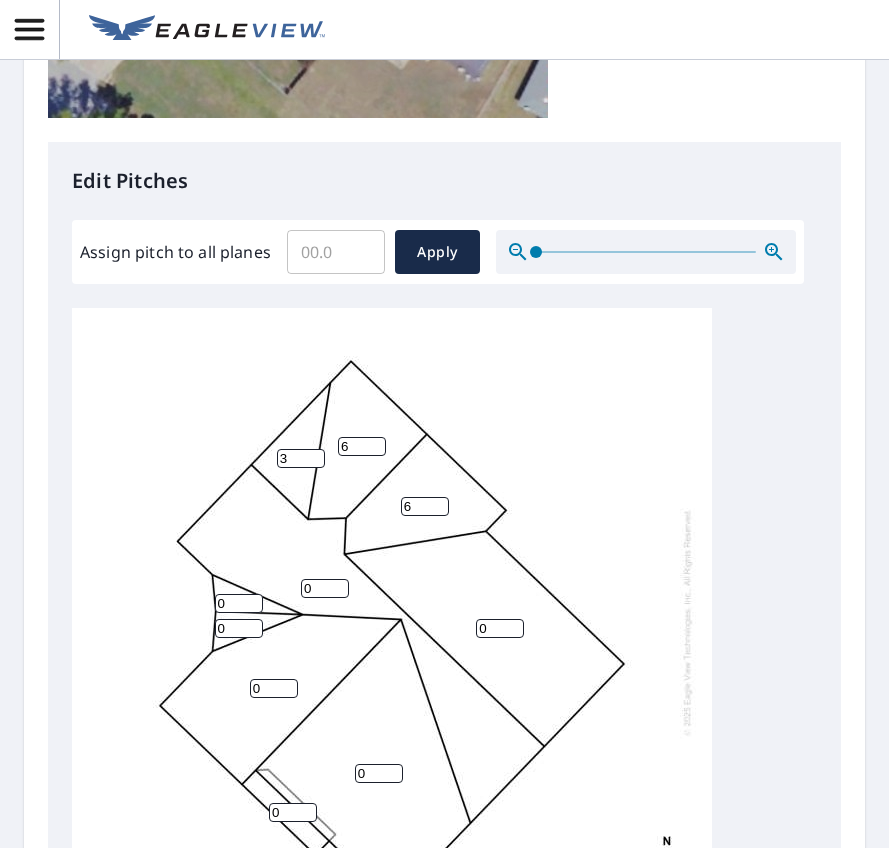 click on "3" at bounding box center (301, 458) 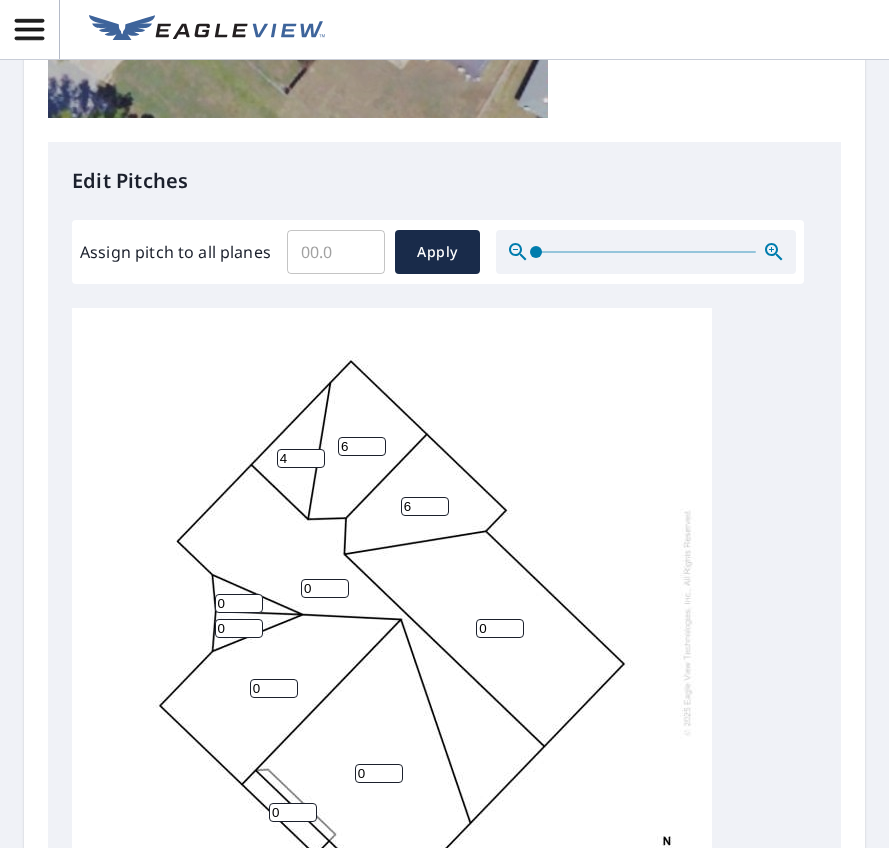 type on "4" 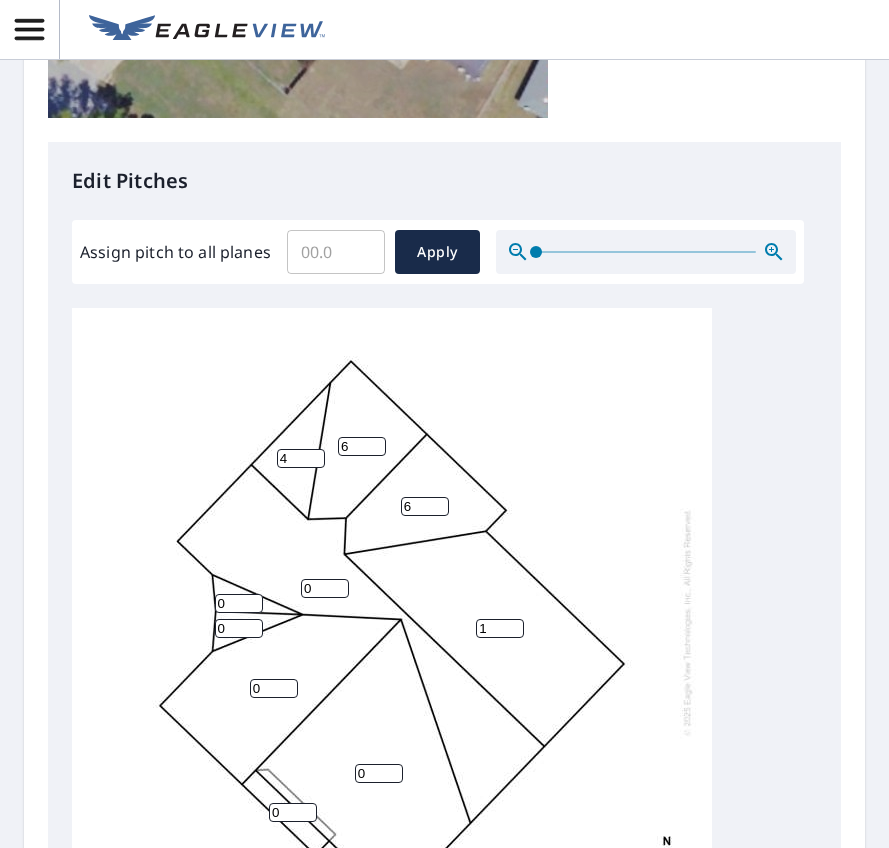 click on "1" at bounding box center [500, 628] 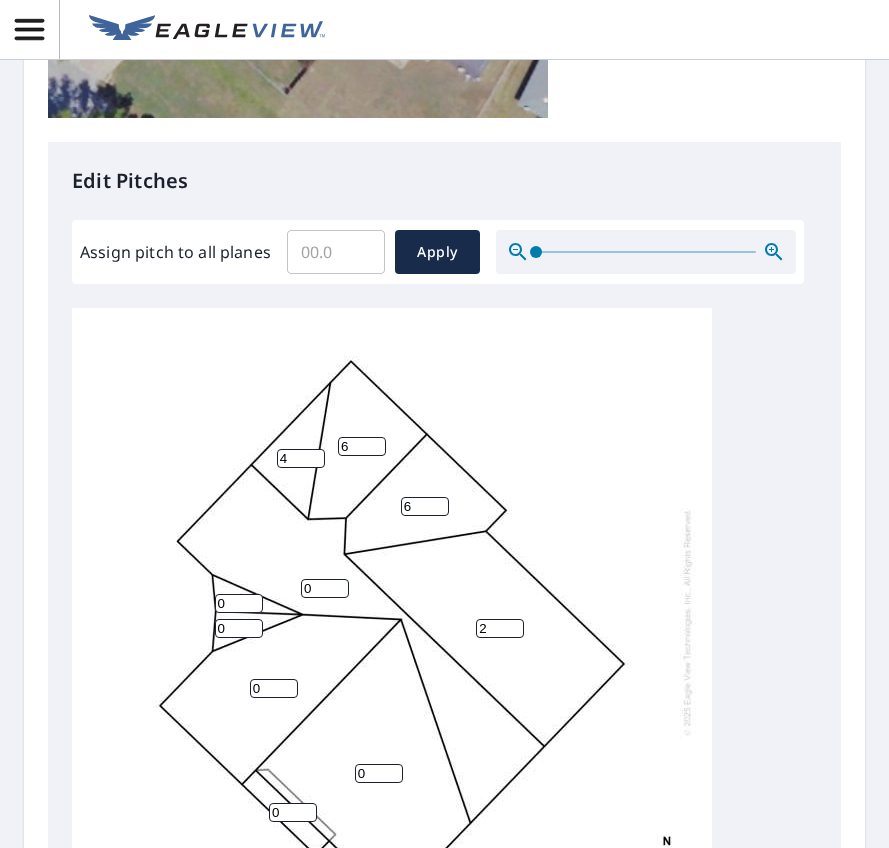 click on "2" at bounding box center (500, 628) 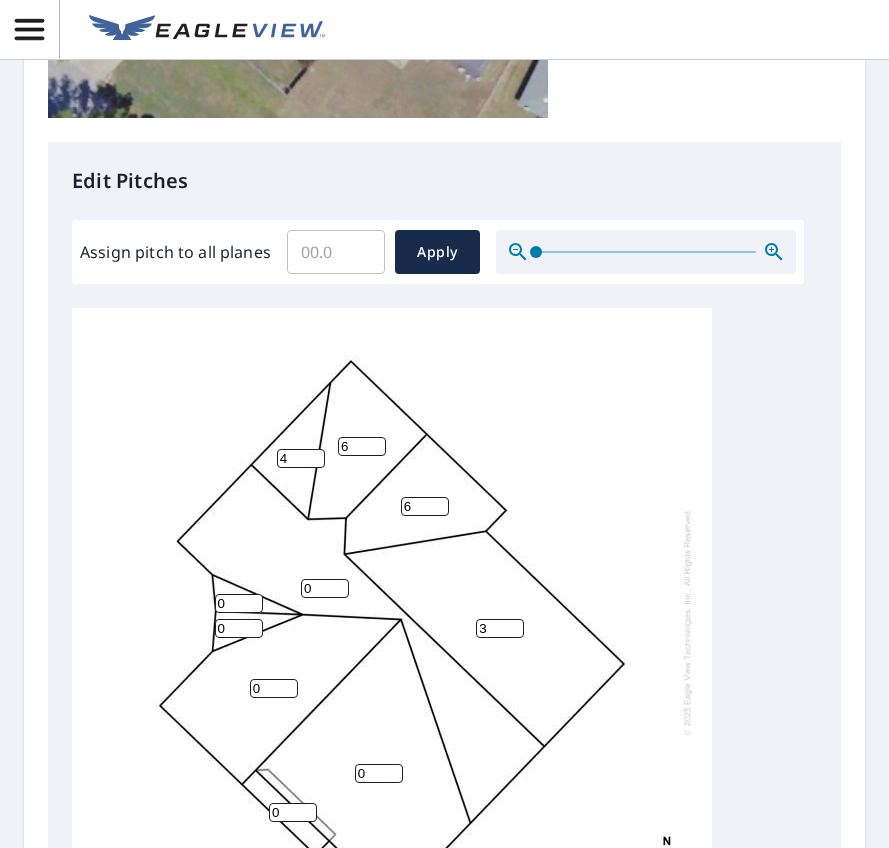 click on "3" at bounding box center (500, 628) 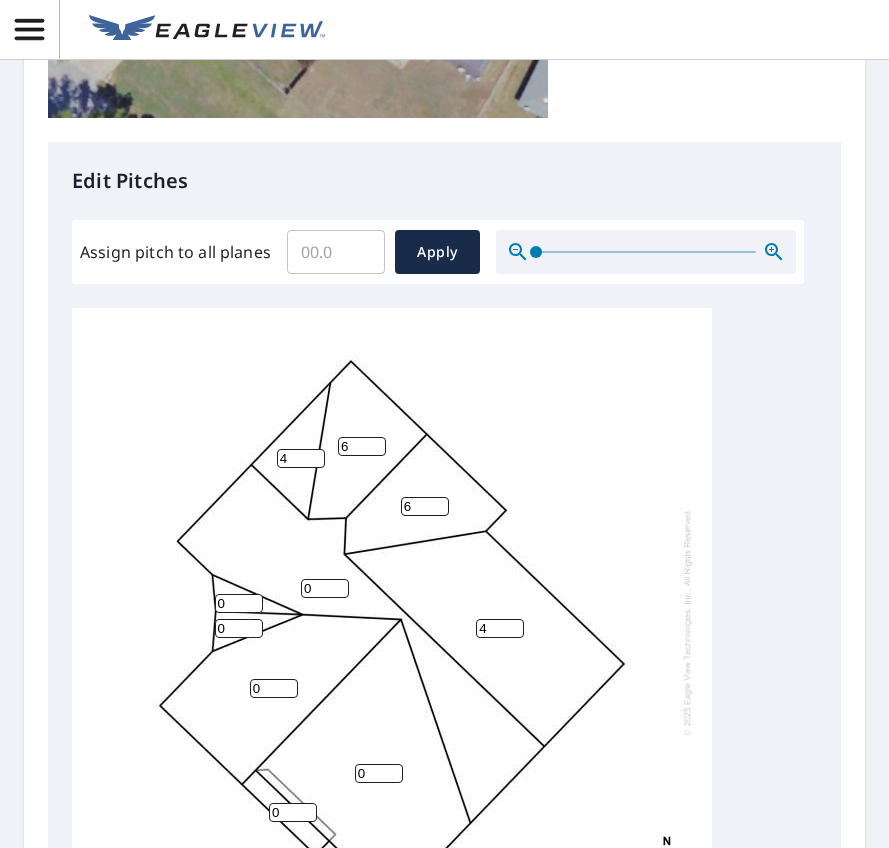 click on "4" at bounding box center [500, 628] 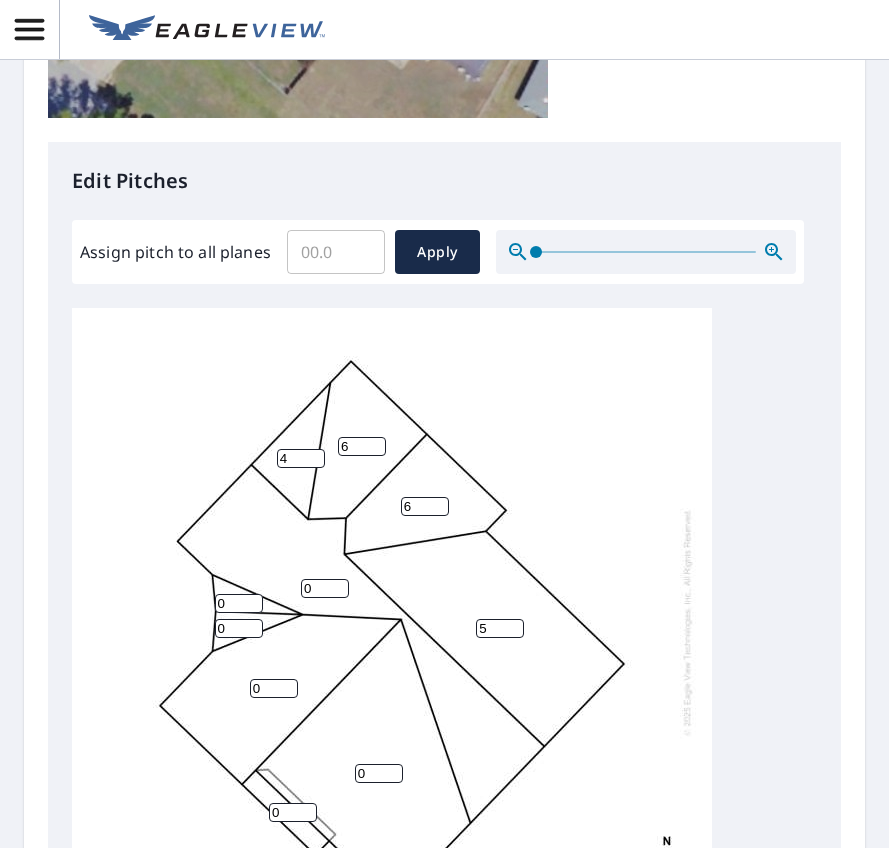 click on "5" at bounding box center (500, 628) 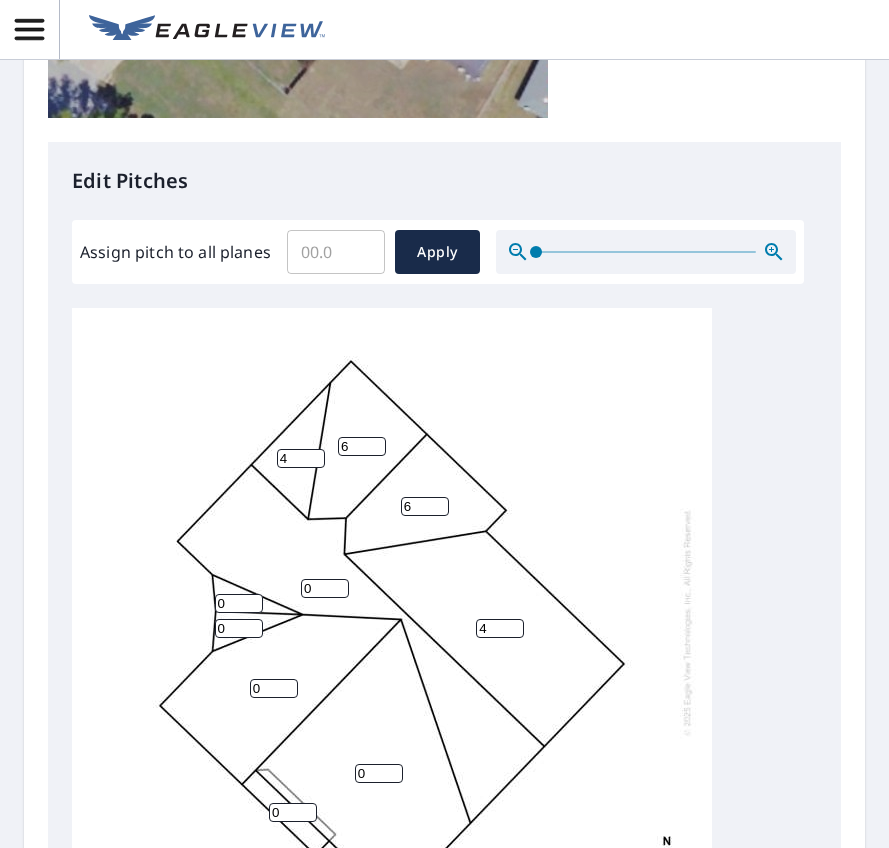 type on "4" 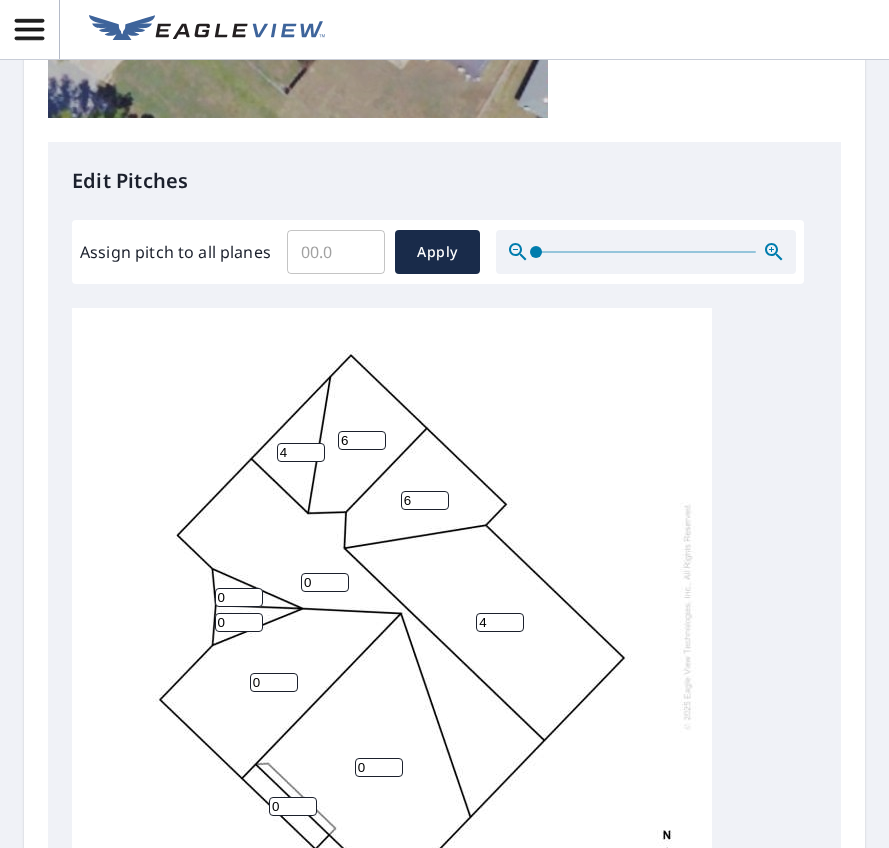 scroll, scrollTop: 21, scrollLeft: 0, axis: vertical 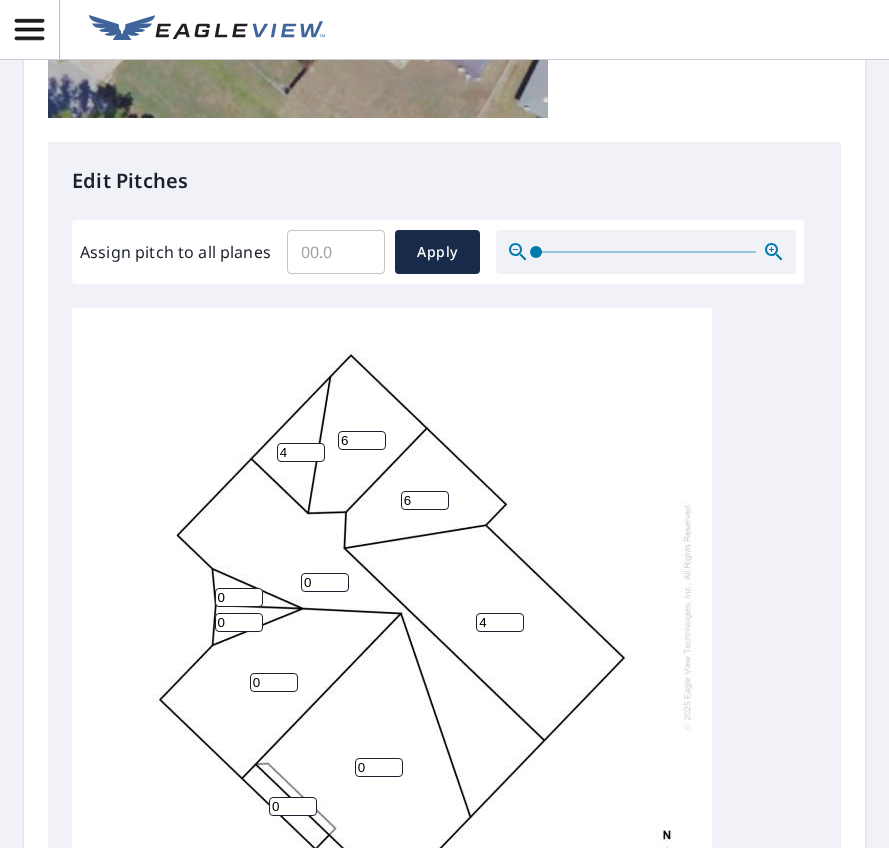 click on "0" at bounding box center (325, 582) 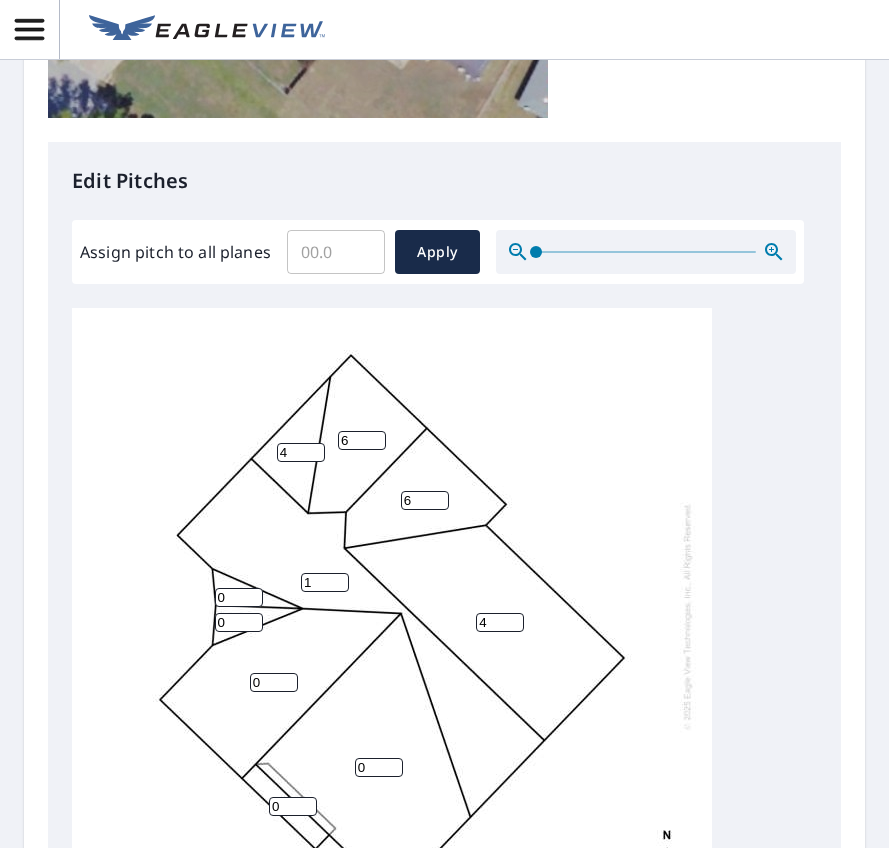 click on "1" at bounding box center [325, 582] 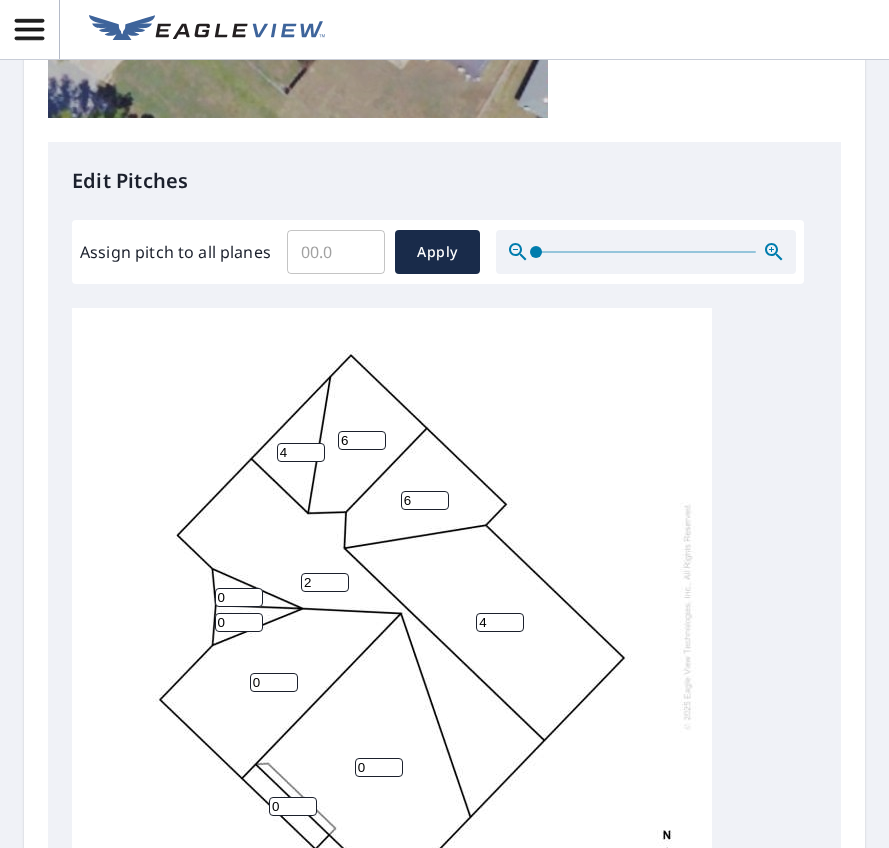 click on "2" at bounding box center (325, 582) 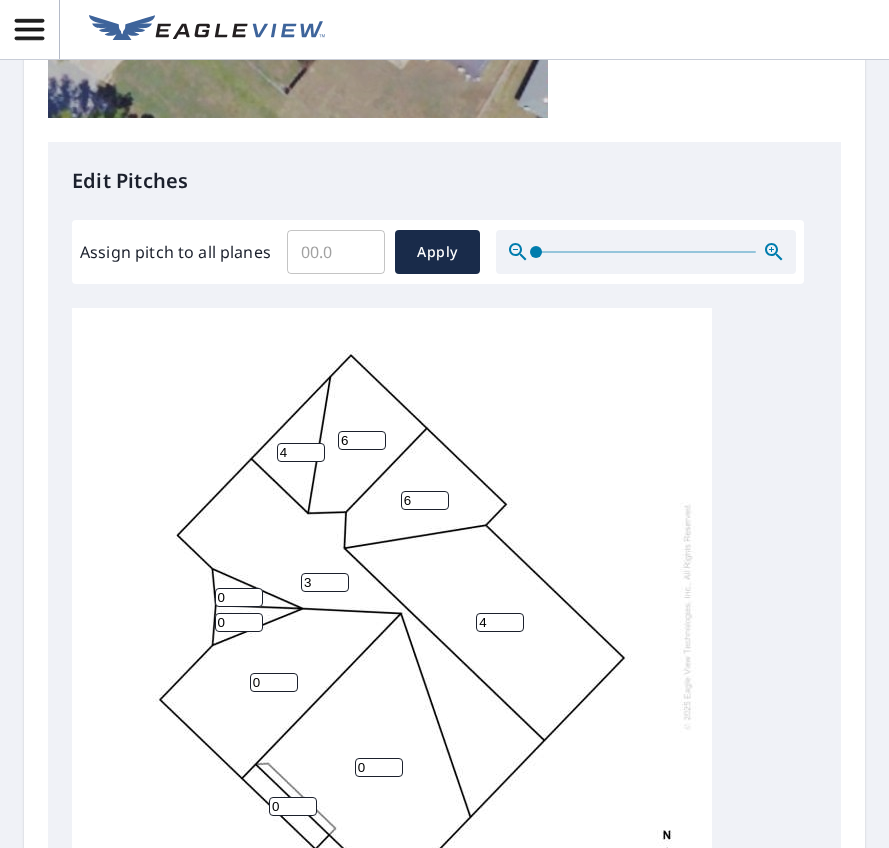 click on "3" at bounding box center [325, 582] 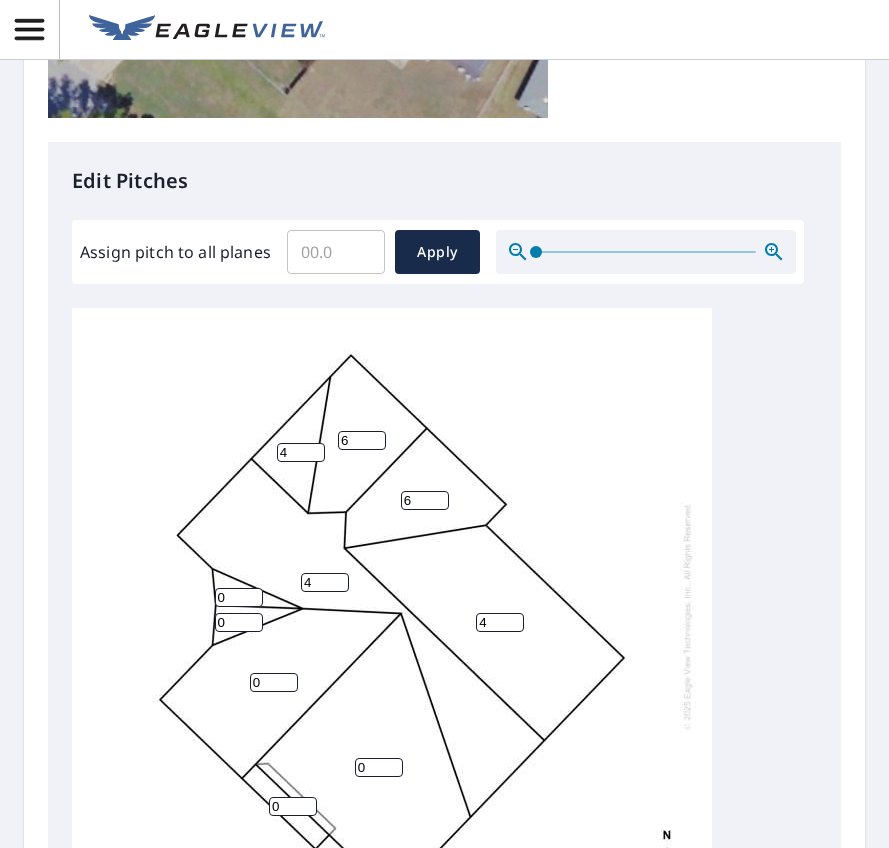 type on "4" 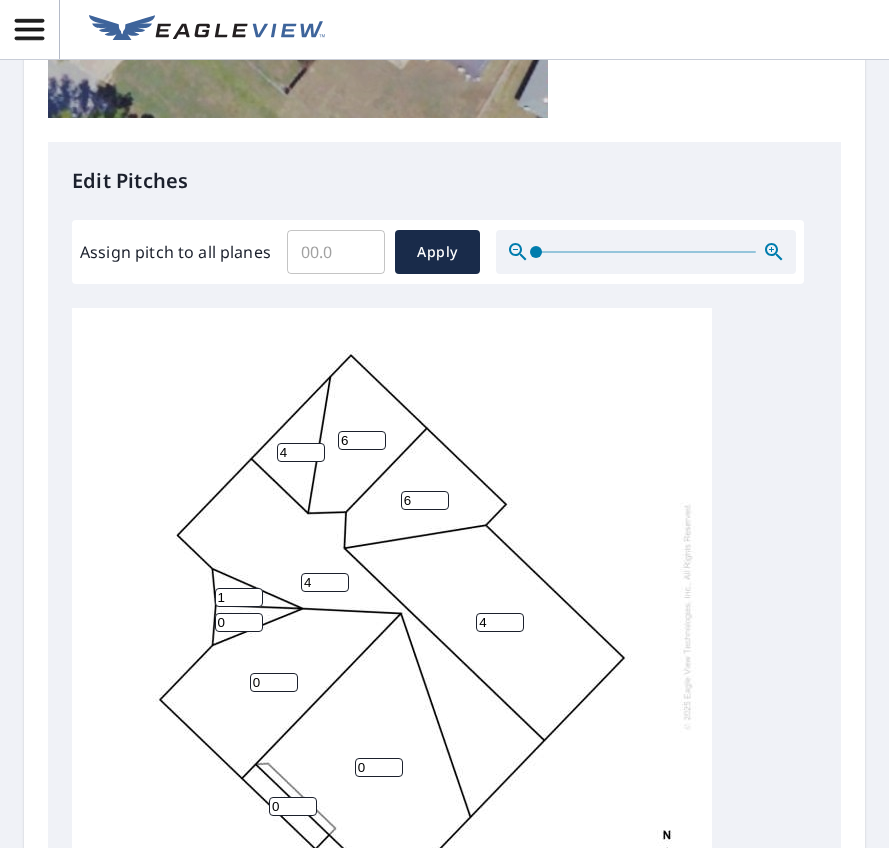 click on "1" at bounding box center (239, 597) 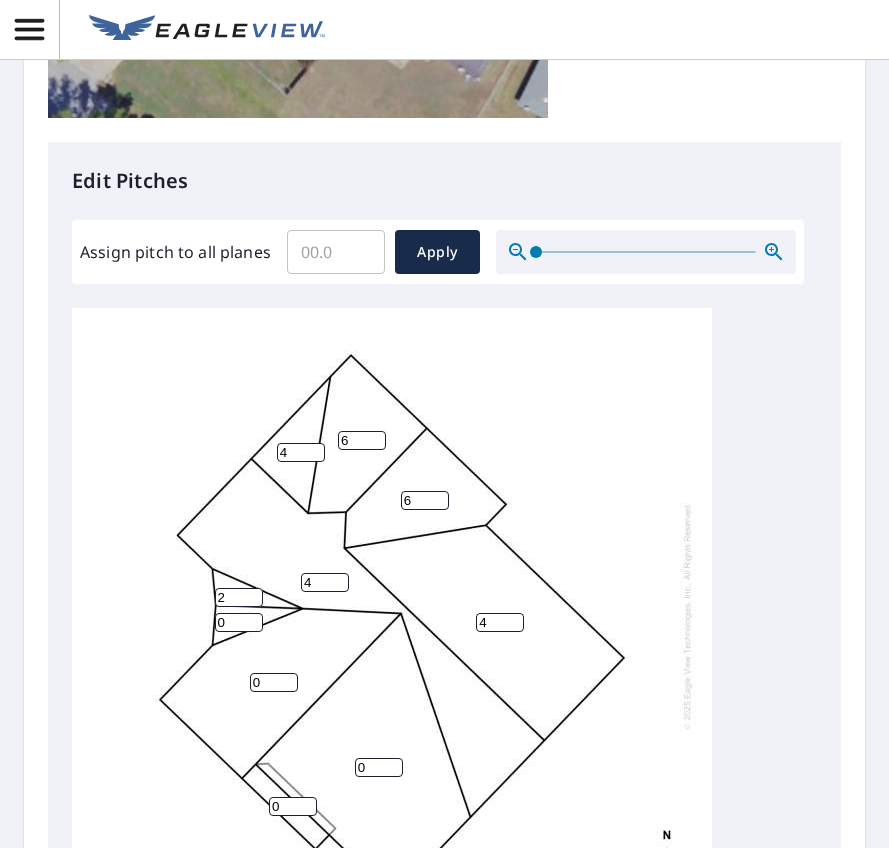 type on "2" 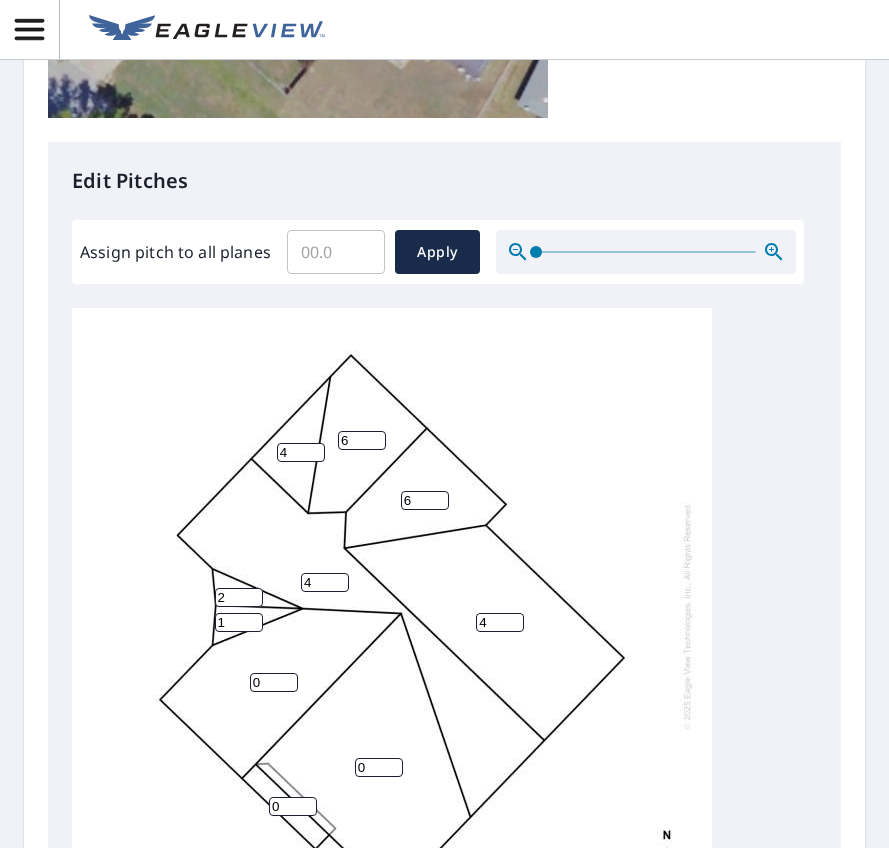click on "1" at bounding box center (239, 622) 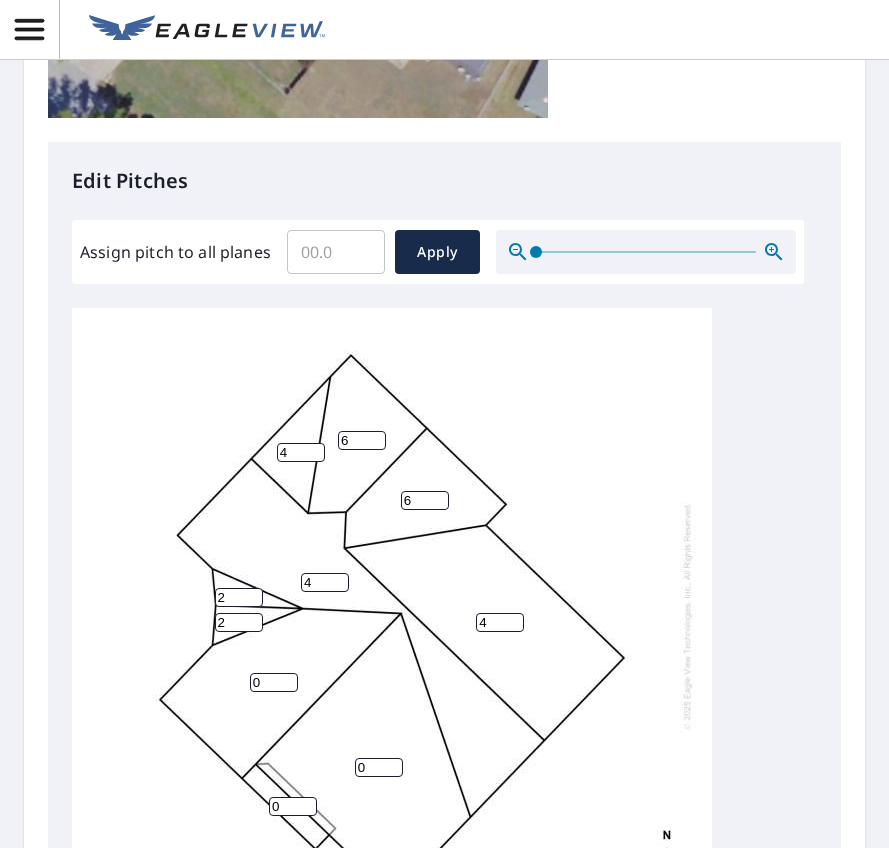 click on "2" at bounding box center [239, 622] 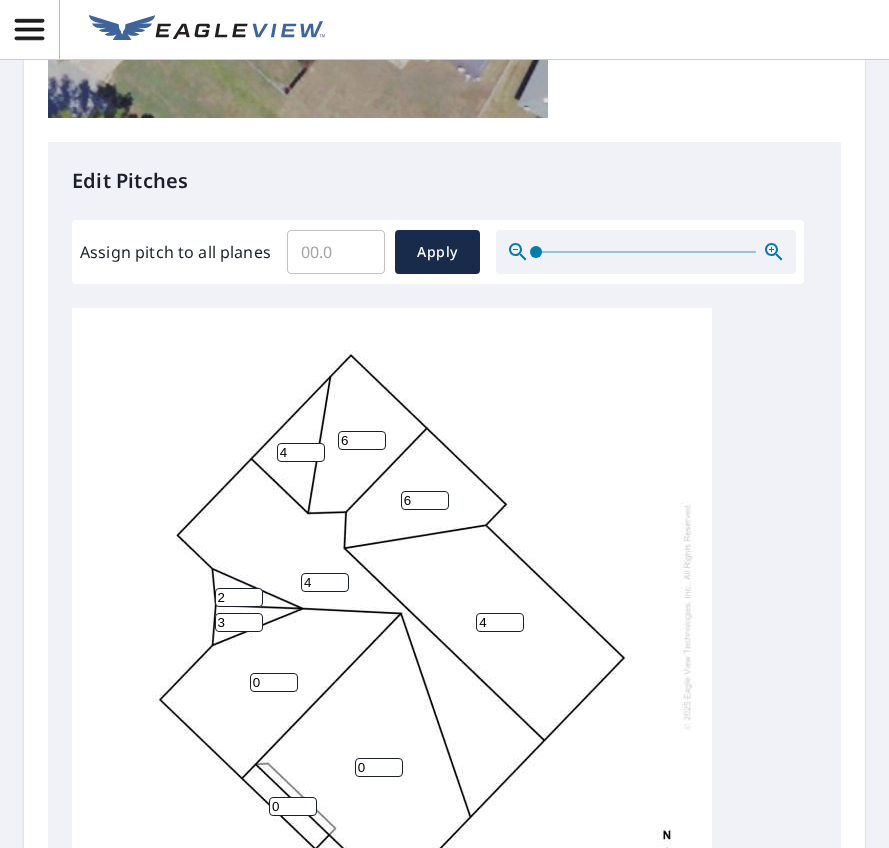 click on "3" at bounding box center [239, 622] 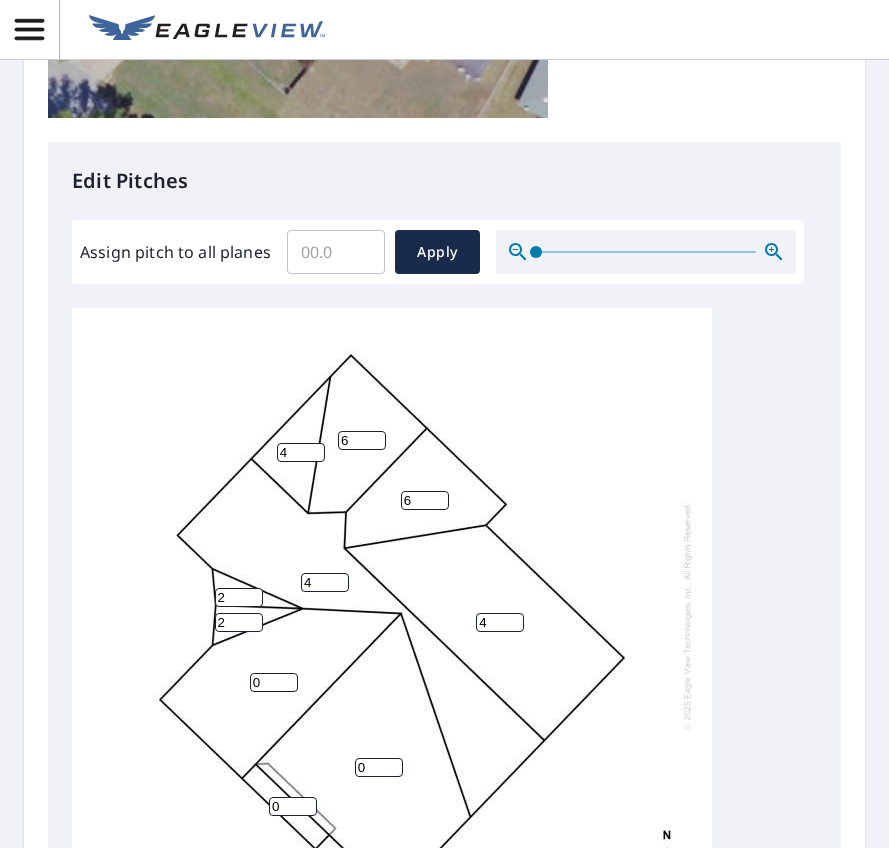 type on "2" 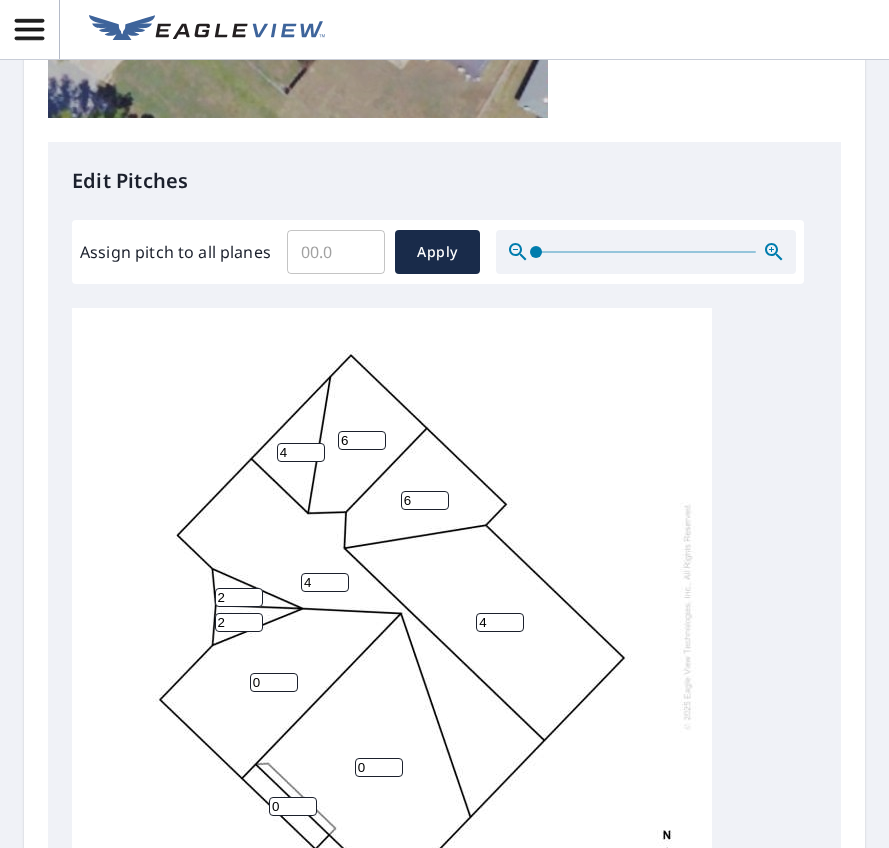 click on "2" at bounding box center (239, 622) 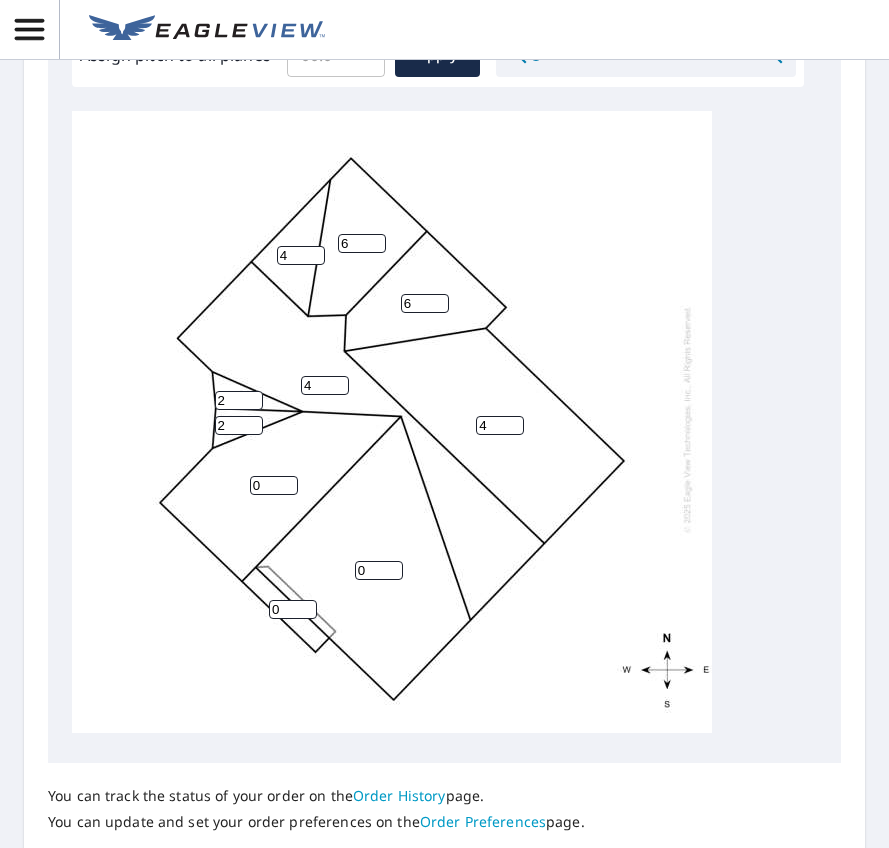 scroll, scrollTop: 900, scrollLeft: 0, axis: vertical 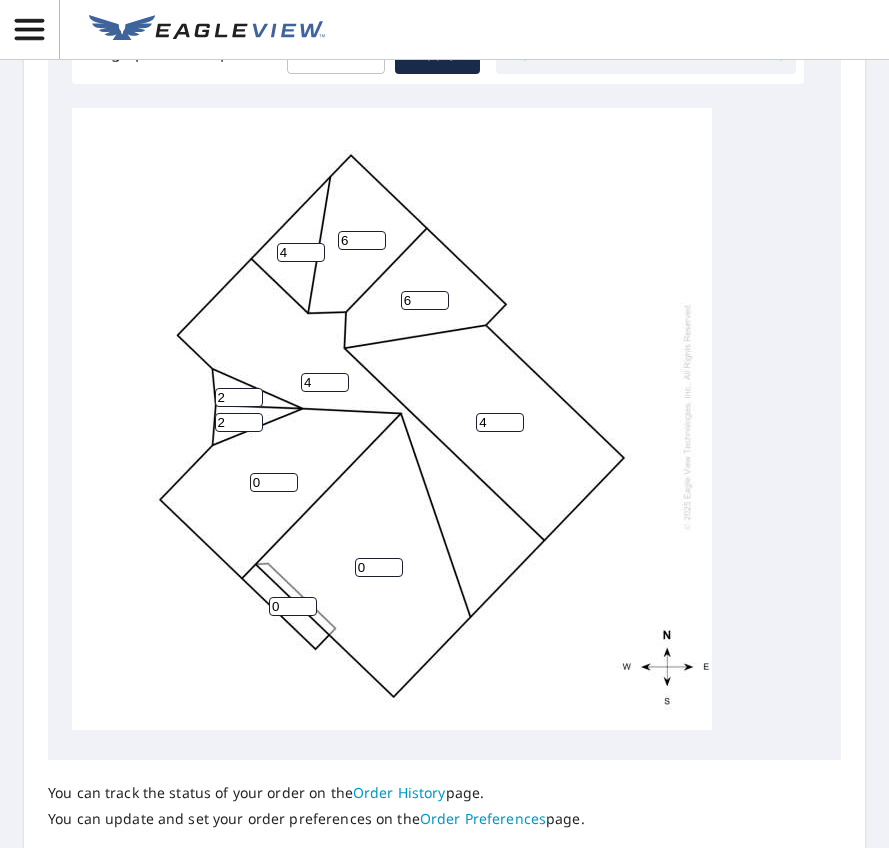click on "0" at bounding box center (379, 567) 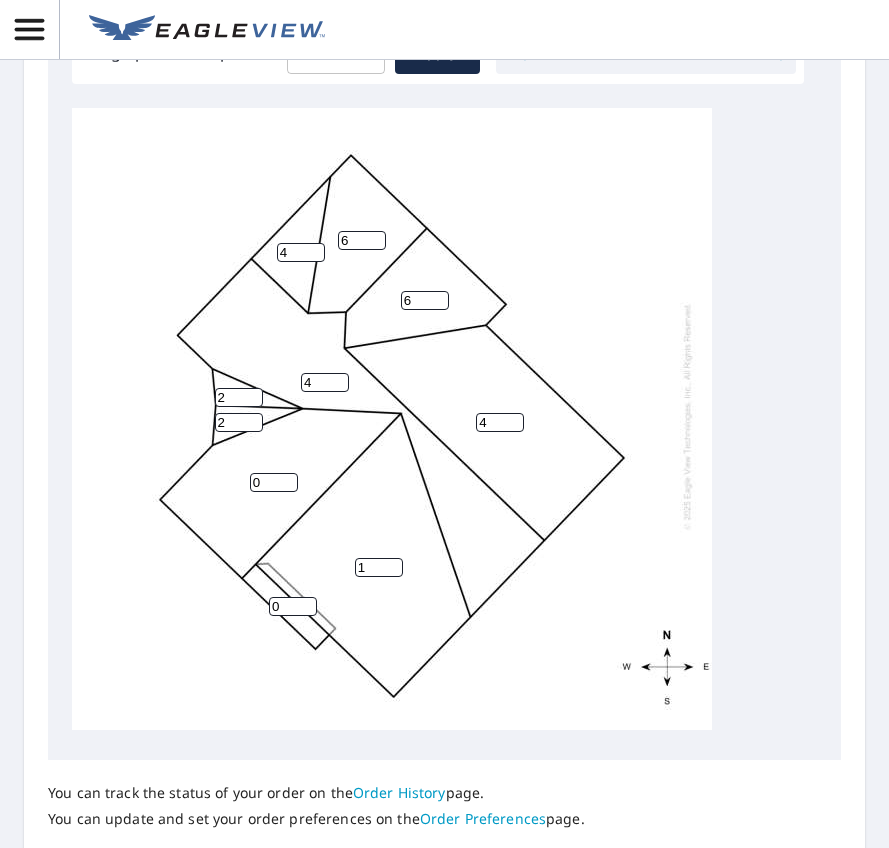 click on "1" at bounding box center (379, 567) 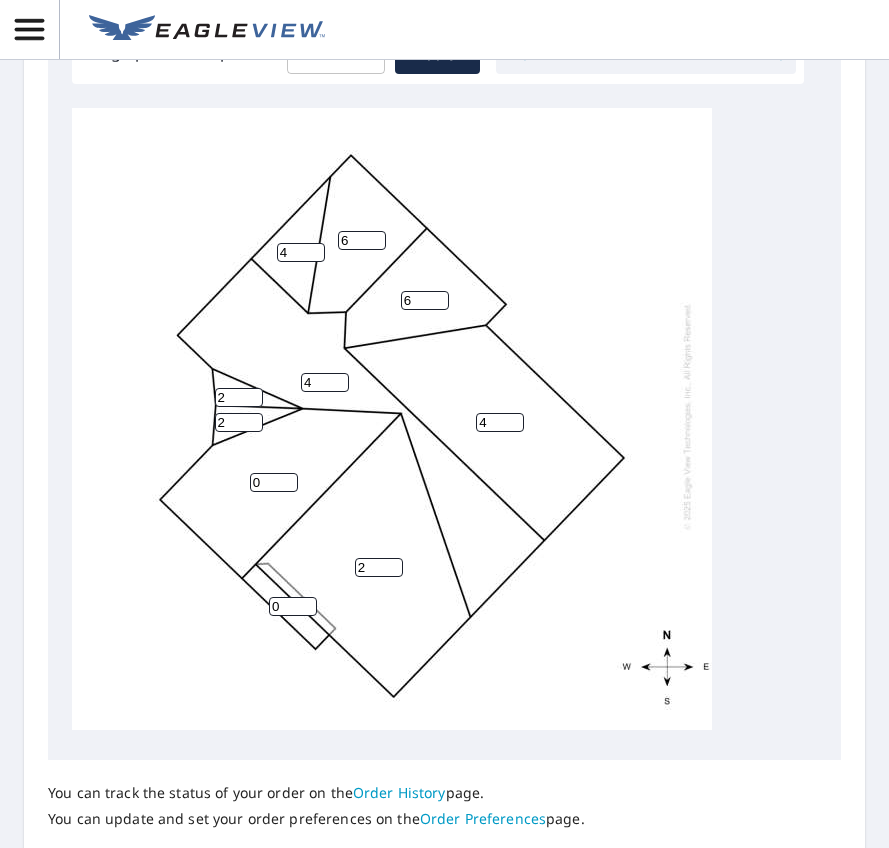 type on "2" 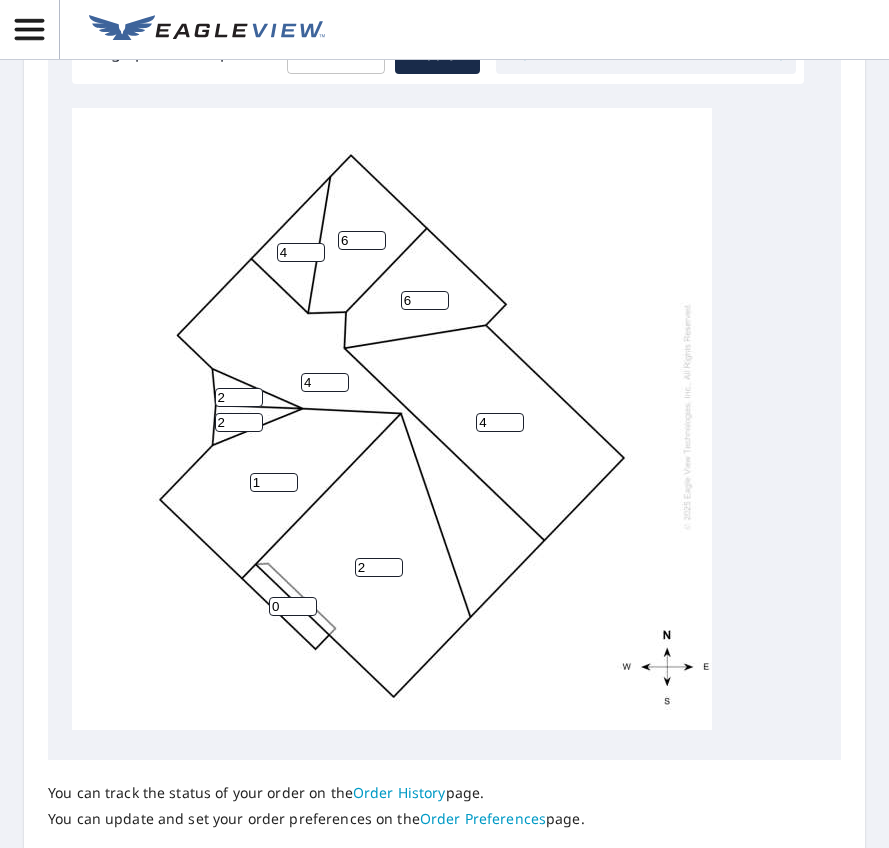 click on "1" at bounding box center [274, 482] 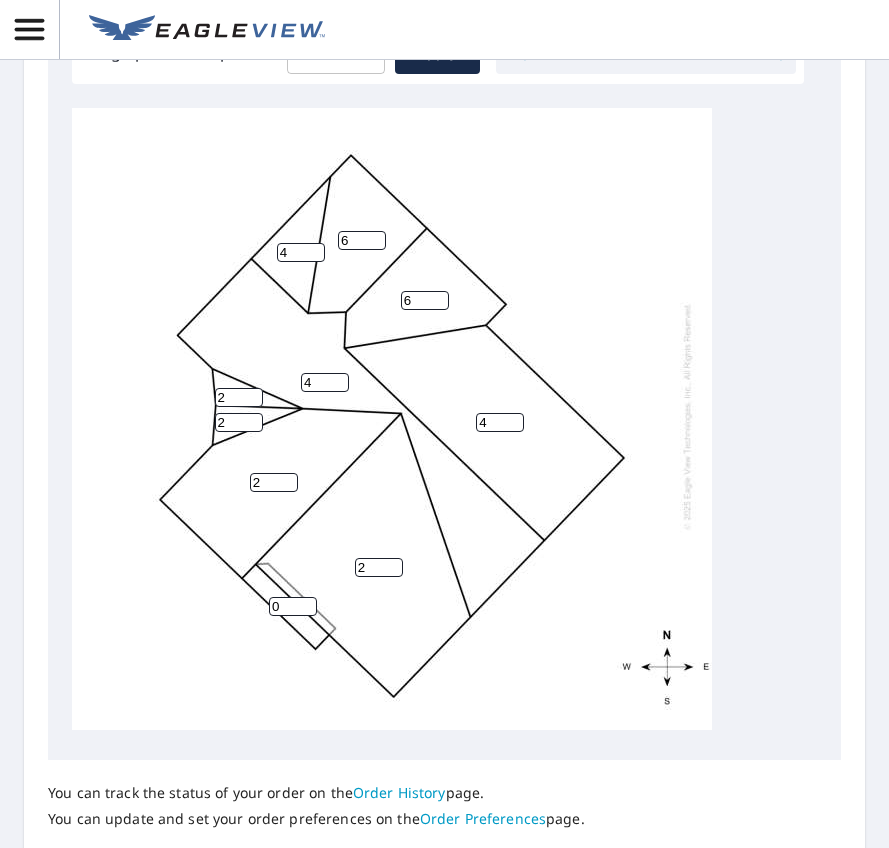 type on "2" 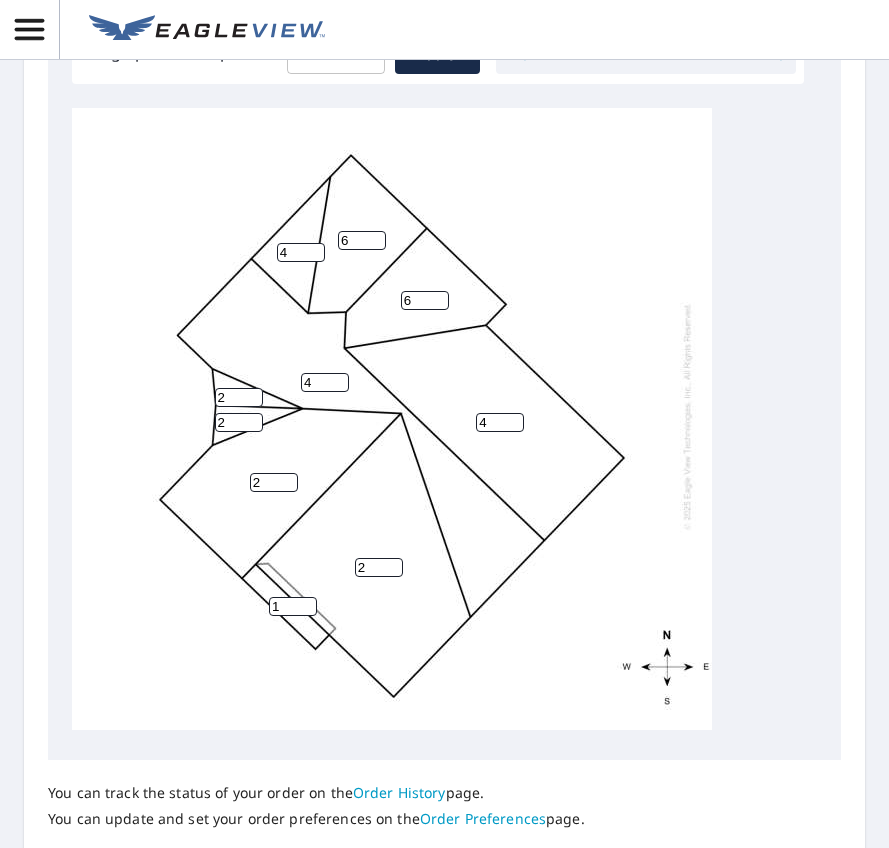 click on "1" at bounding box center (293, 606) 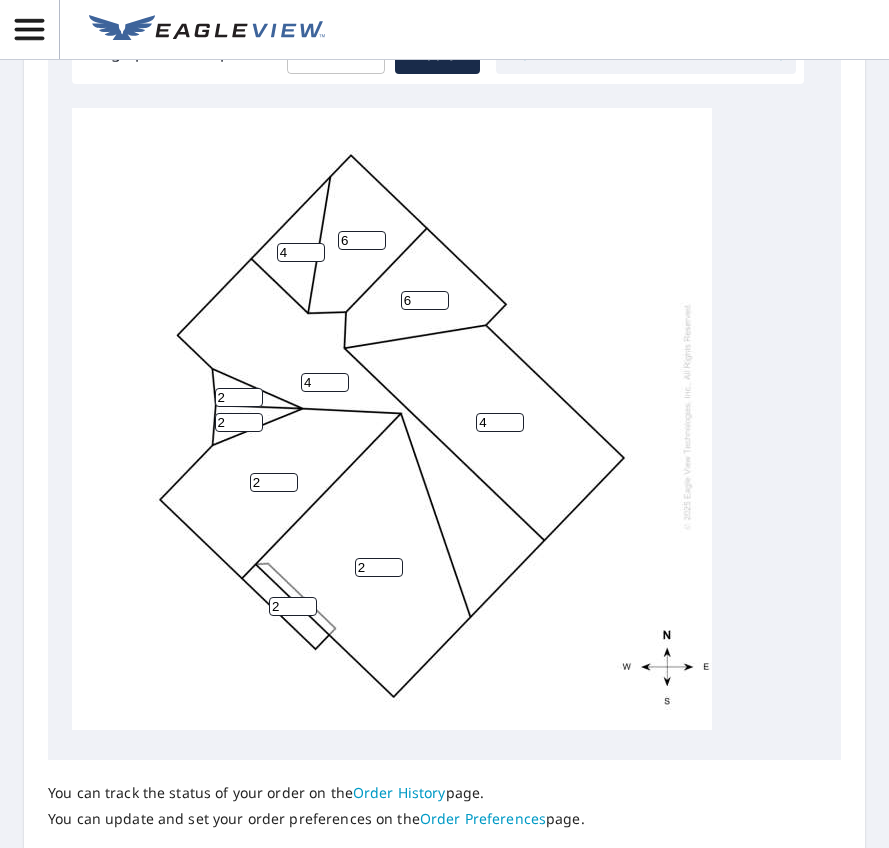 type on "2" 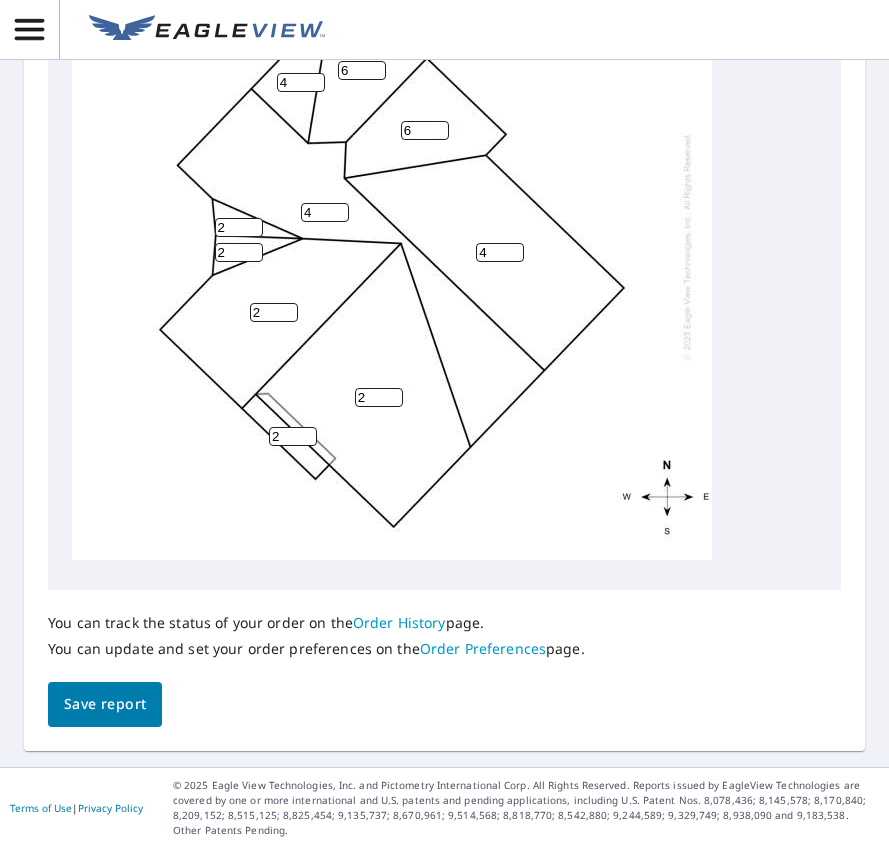 click on "Save report" at bounding box center (105, 704) 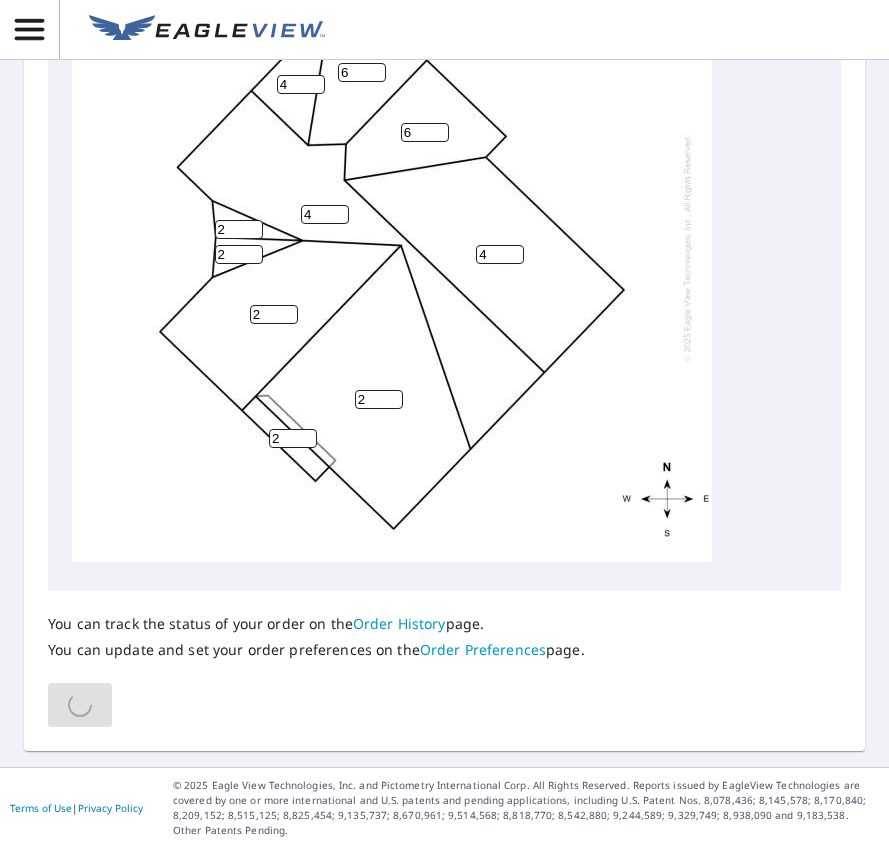 scroll, scrollTop: 0, scrollLeft: 0, axis: both 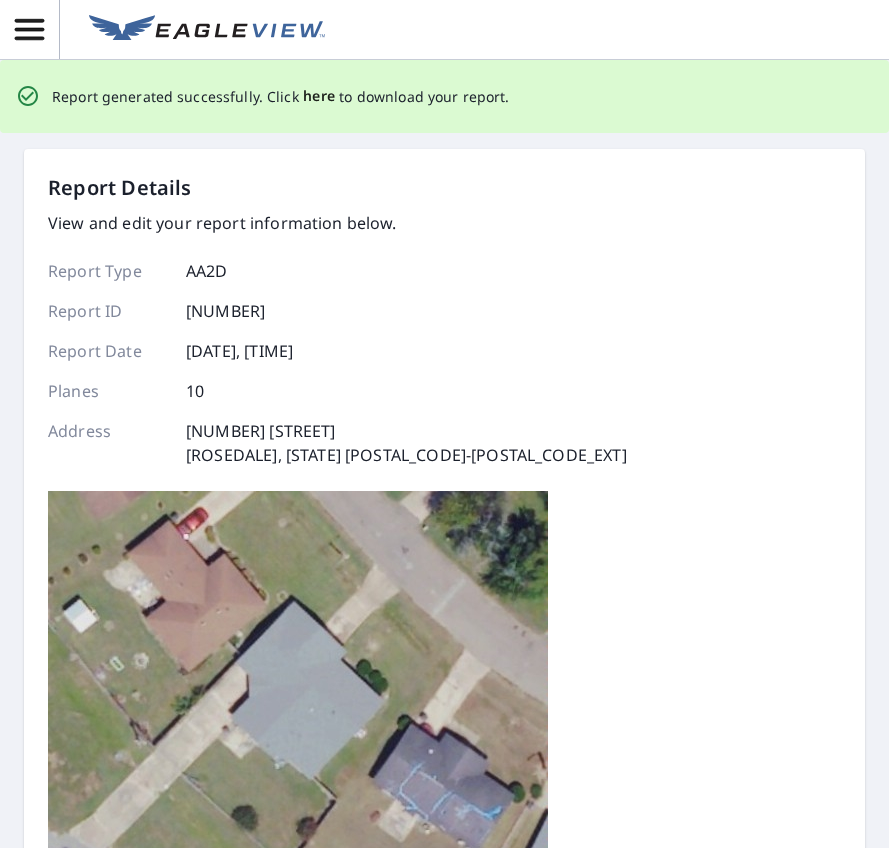click on "here" at bounding box center [319, 96] 